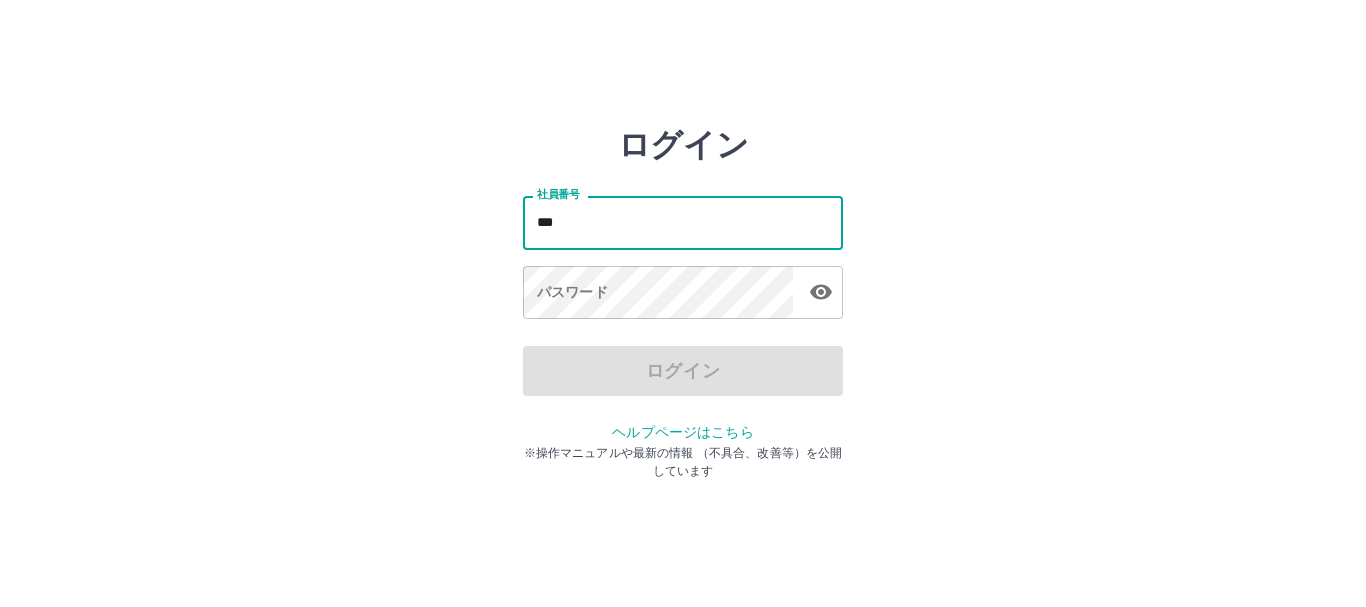 scroll, scrollTop: 0, scrollLeft: 0, axis: both 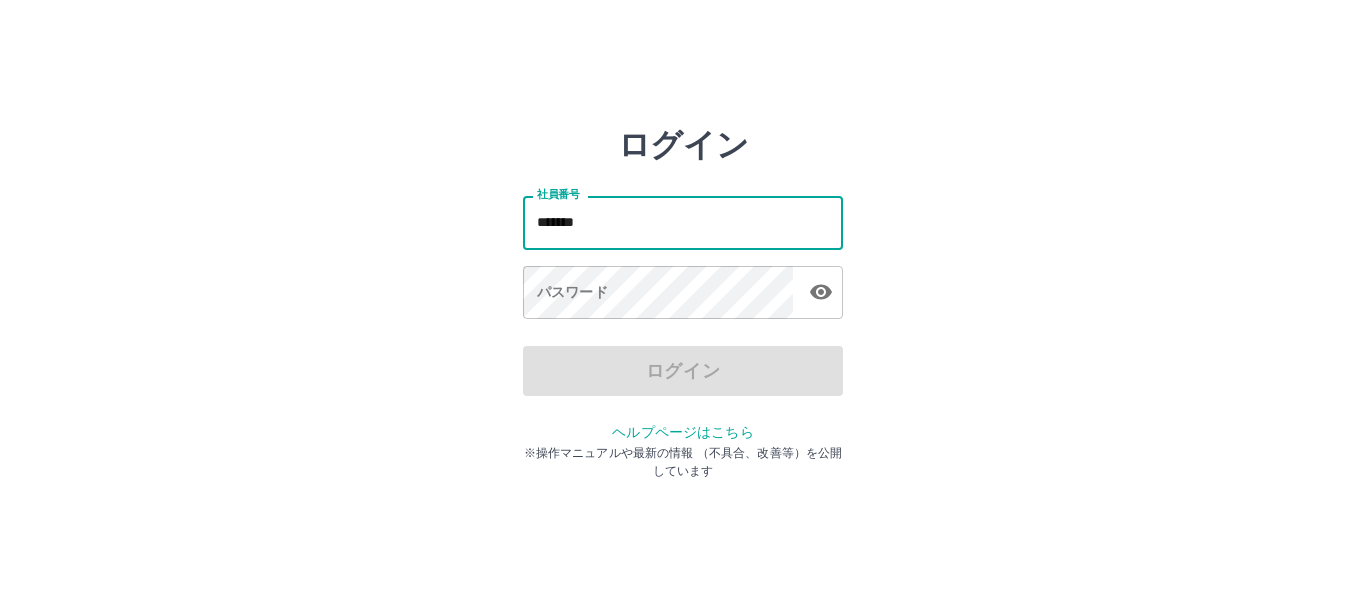 type on "*******" 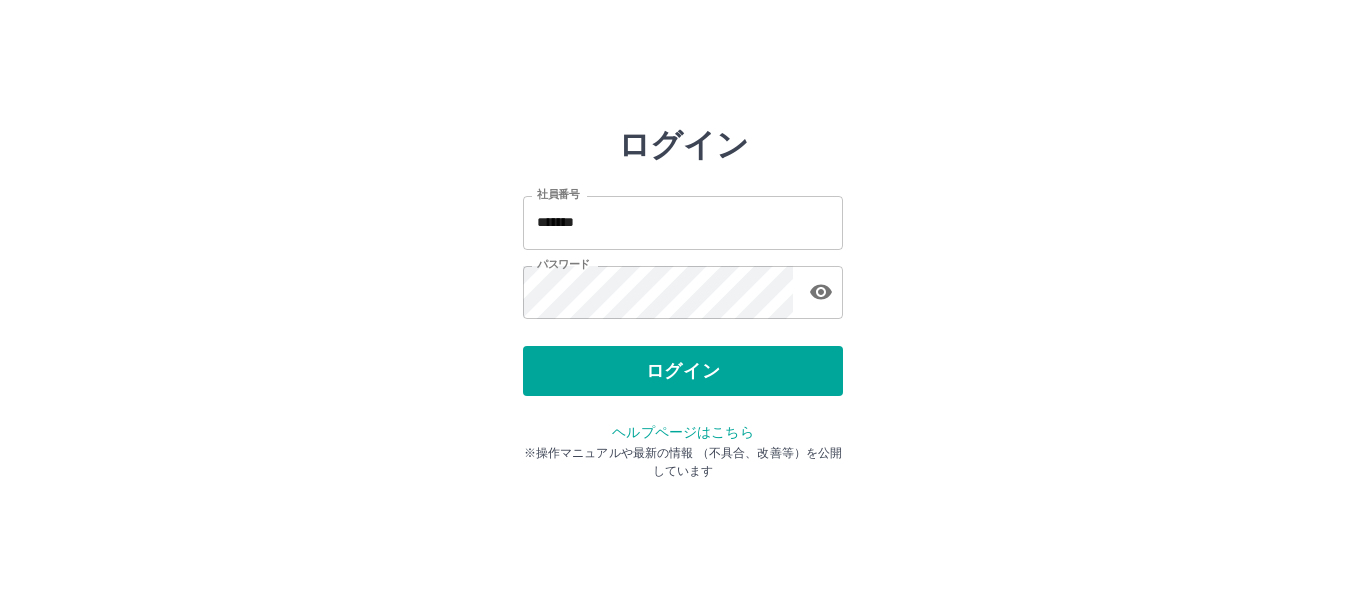 type 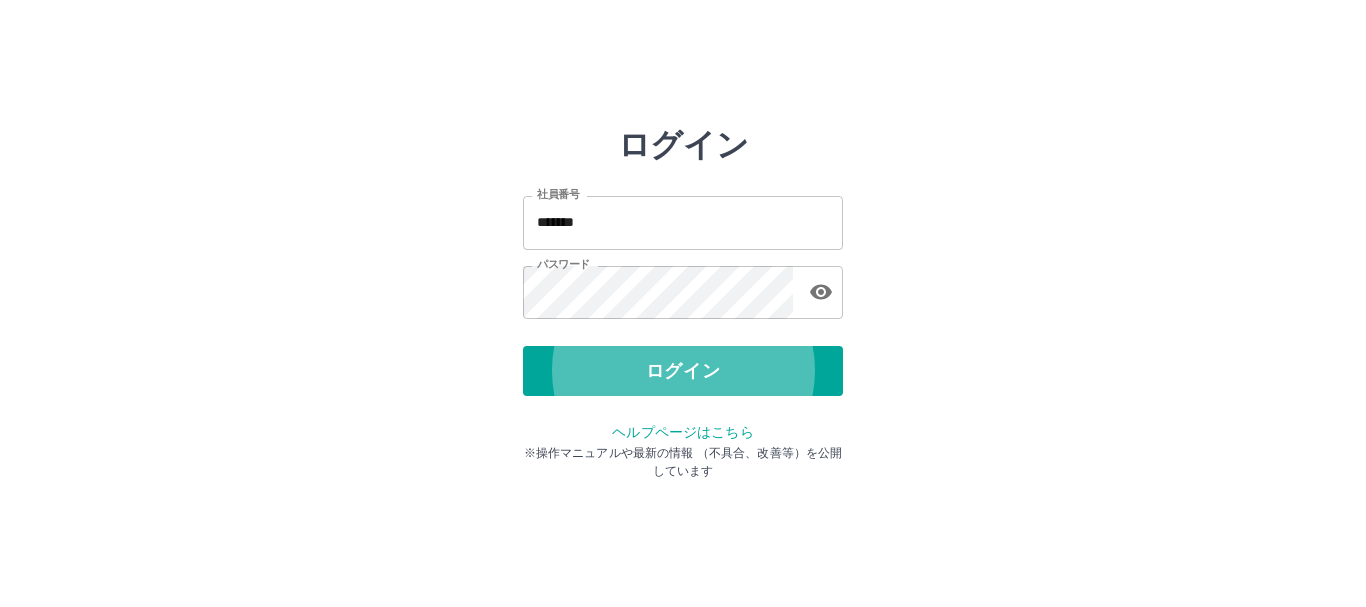 click on "ログイン" at bounding box center (683, 371) 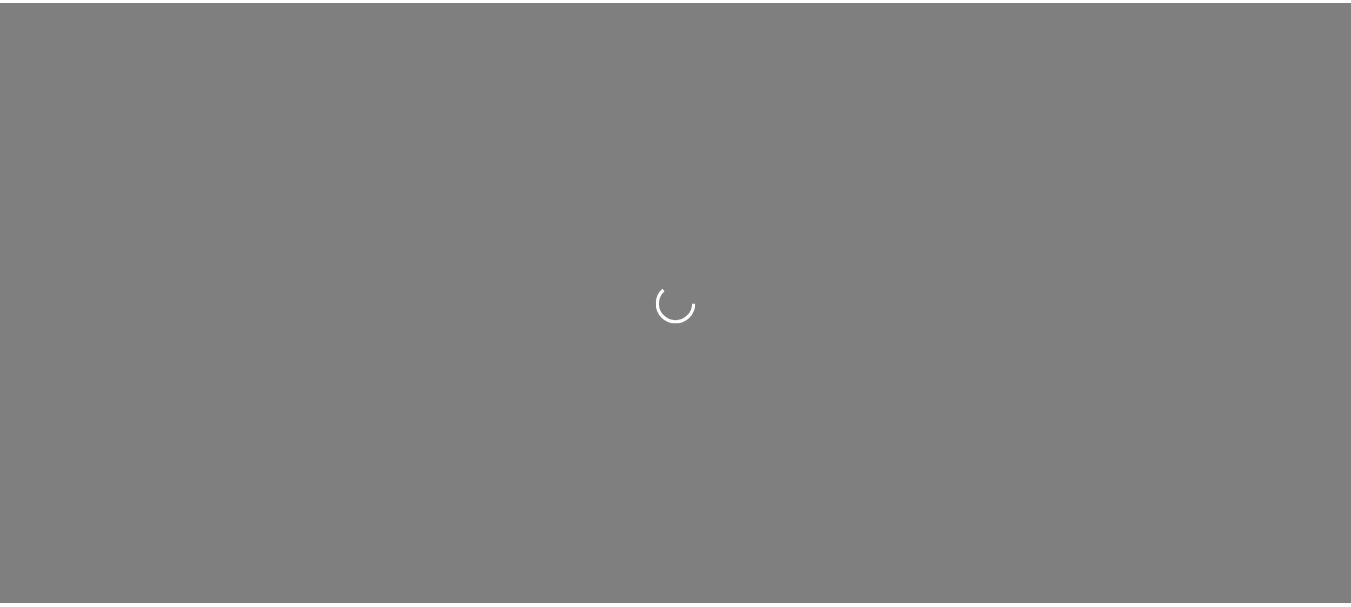 scroll, scrollTop: 0, scrollLeft: 0, axis: both 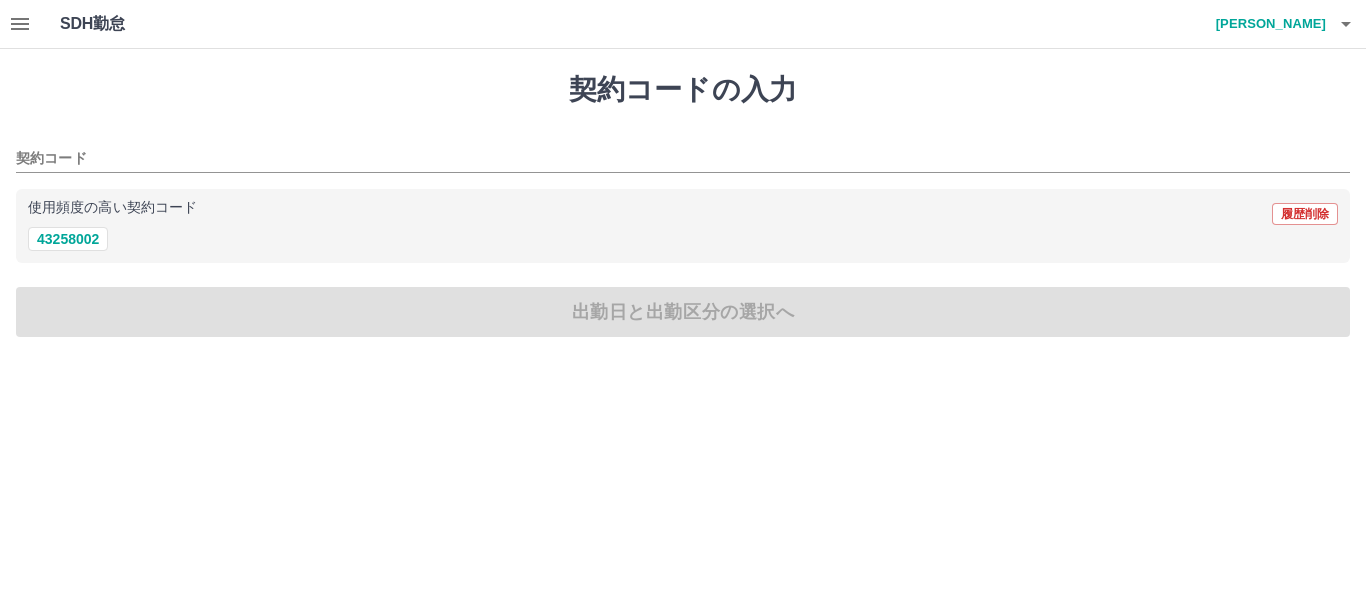 click on "使用頻度の高い契約コード 履歴削除 43258002" at bounding box center (683, 226) 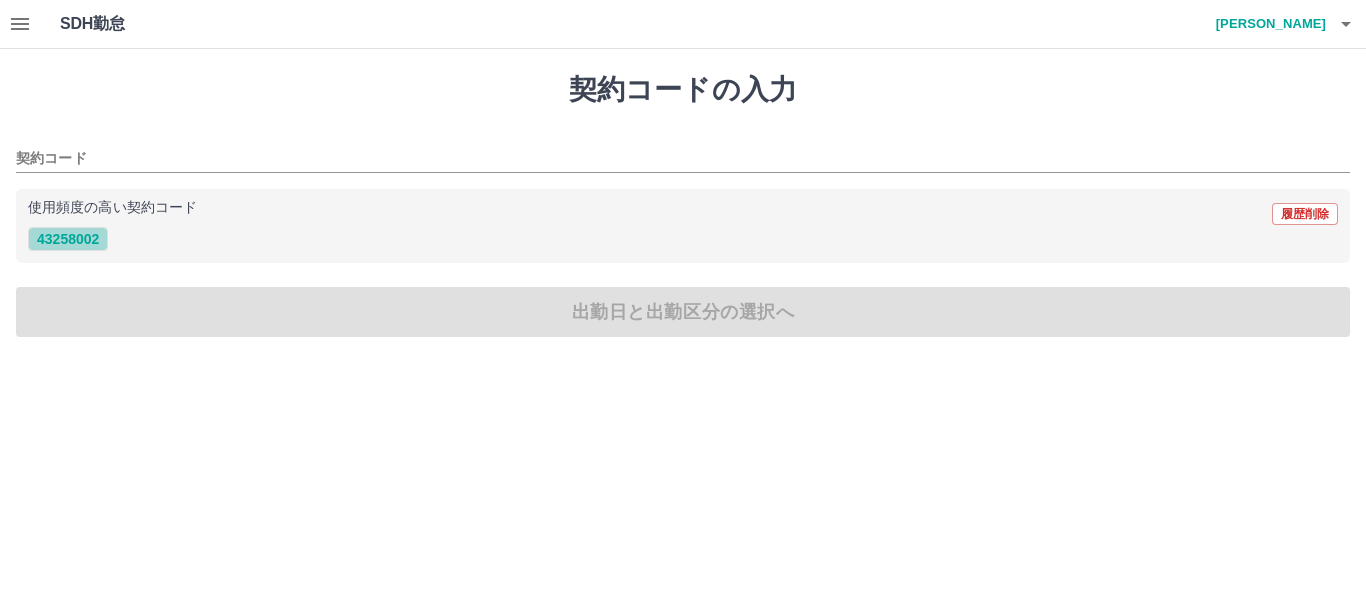 click on "43258002" at bounding box center [68, 239] 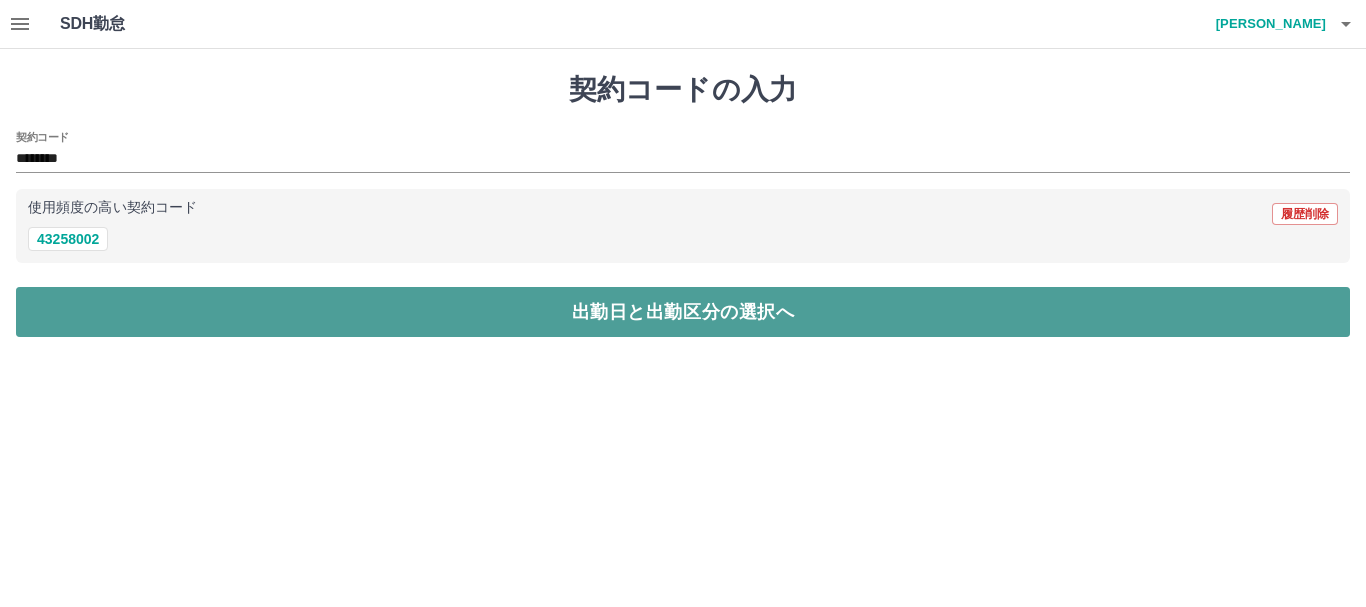 click on "出勤日と出勤区分の選択へ" at bounding box center (683, 312) 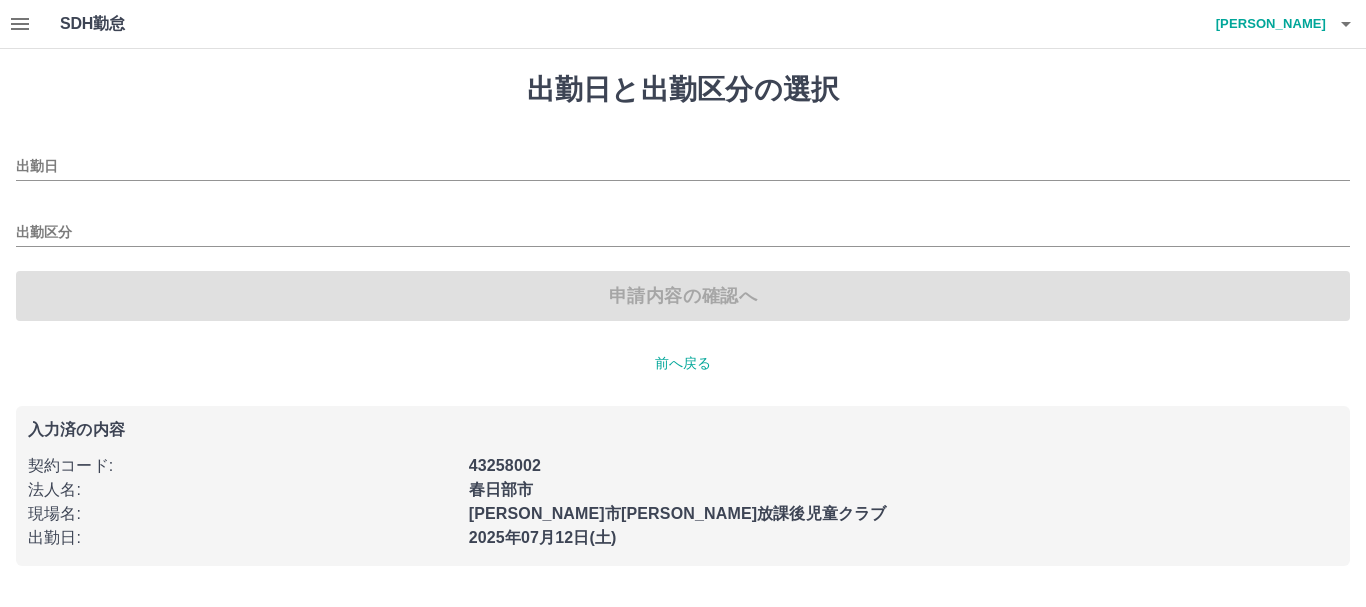 type on "**********" 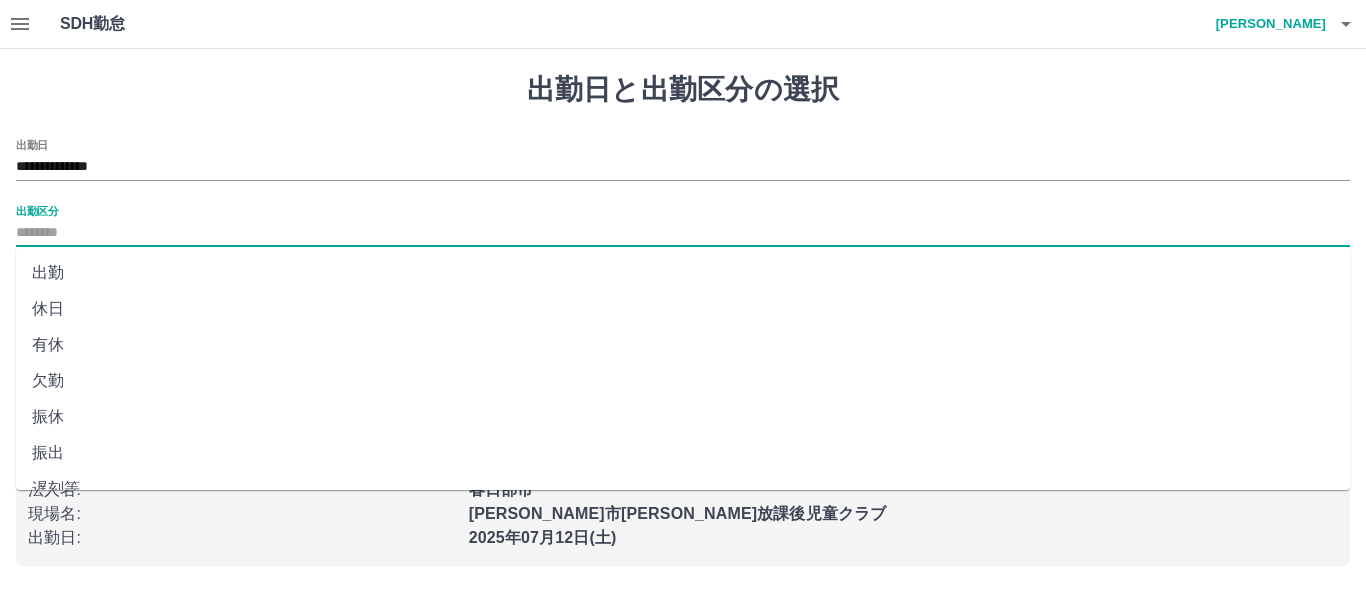 click on "出勤区分" at bounding box center (683, 233) 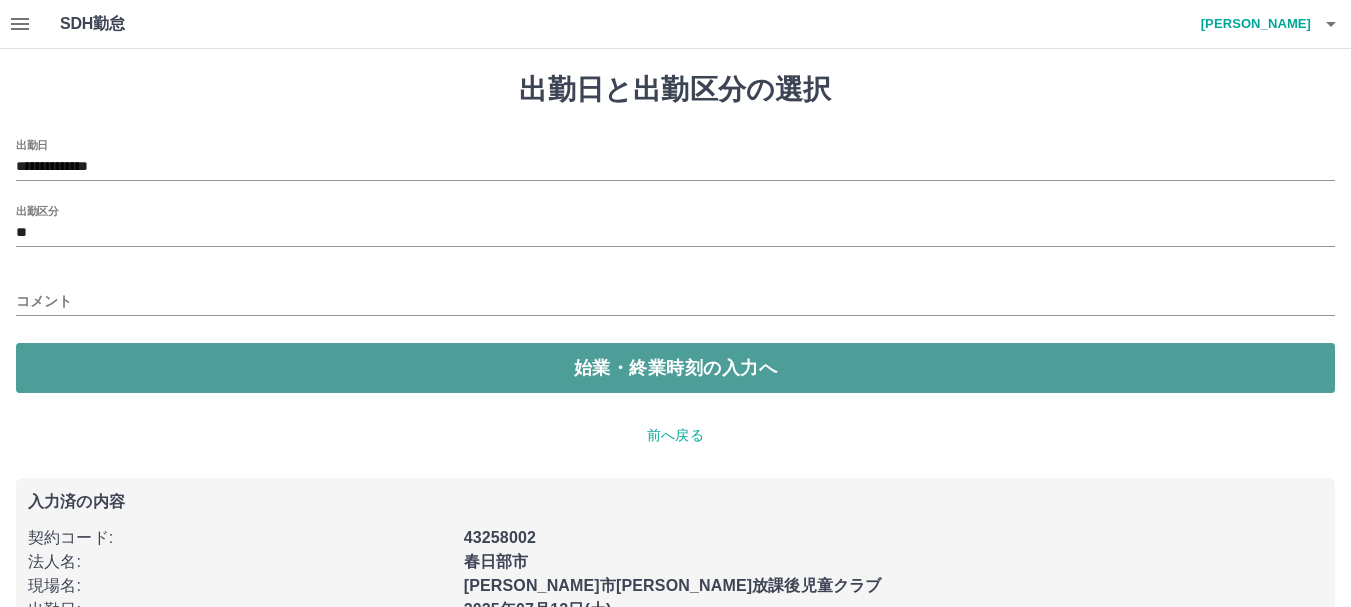 click on "始業・終業時刻の入力へ" at bounding box center [675, 368] 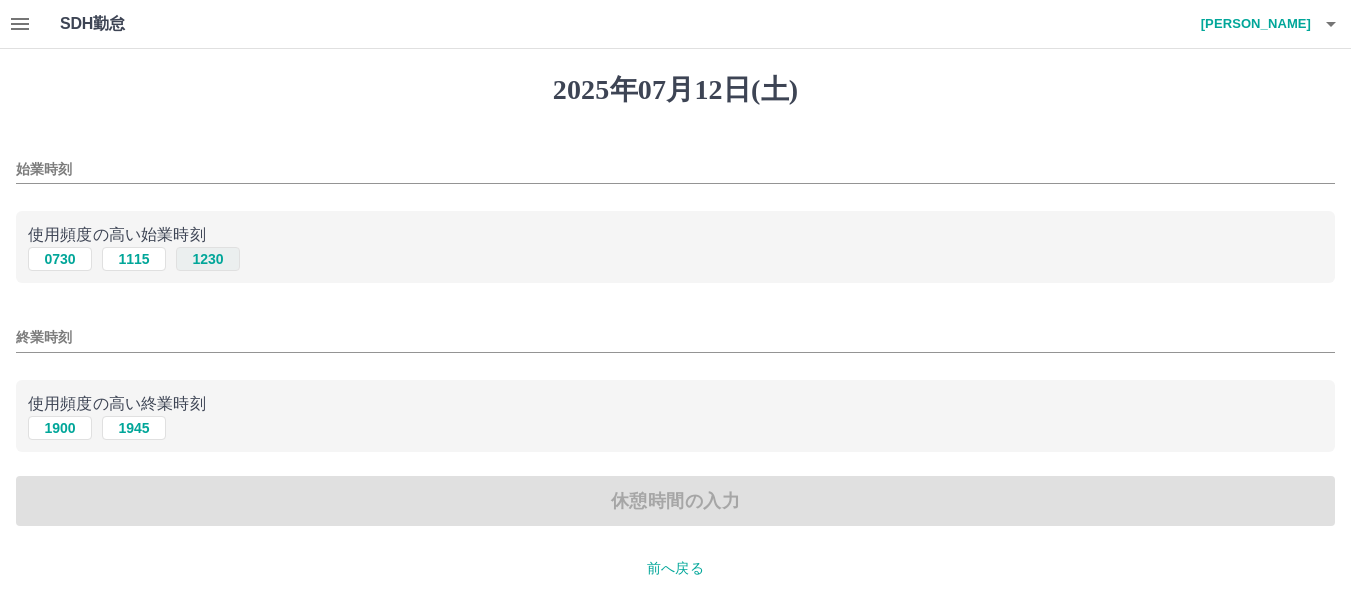 click on "1230" at bounding box center (208, 259) 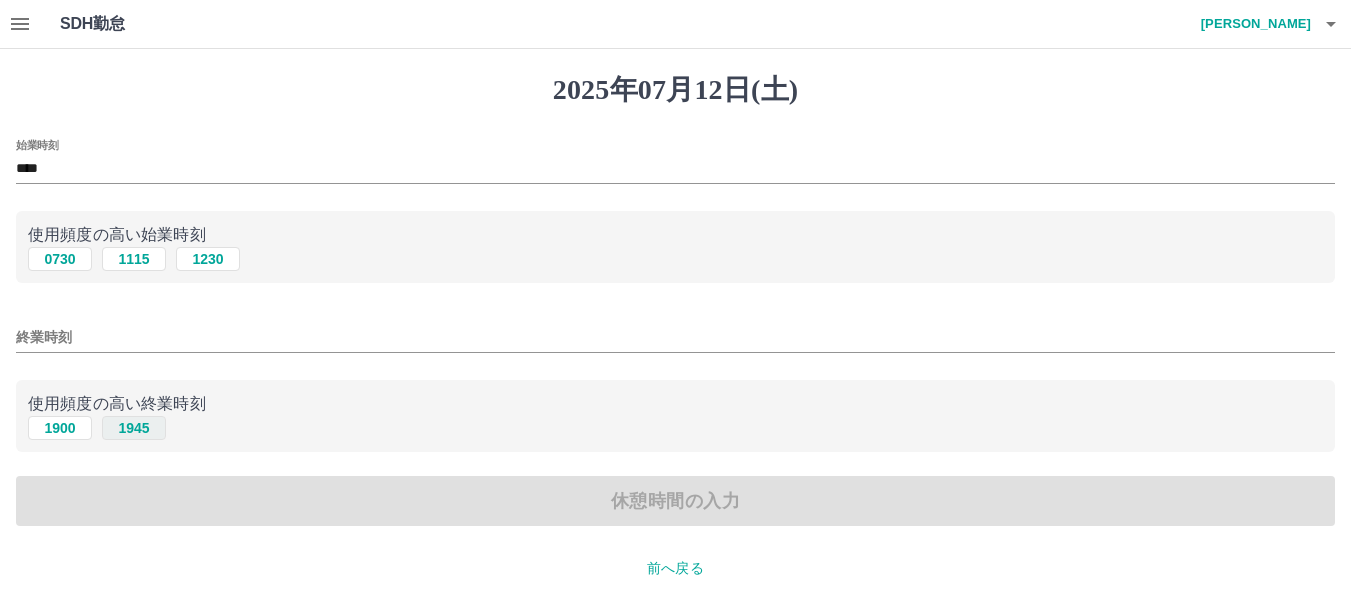 click on "1945" at bounding box center (134, 428) 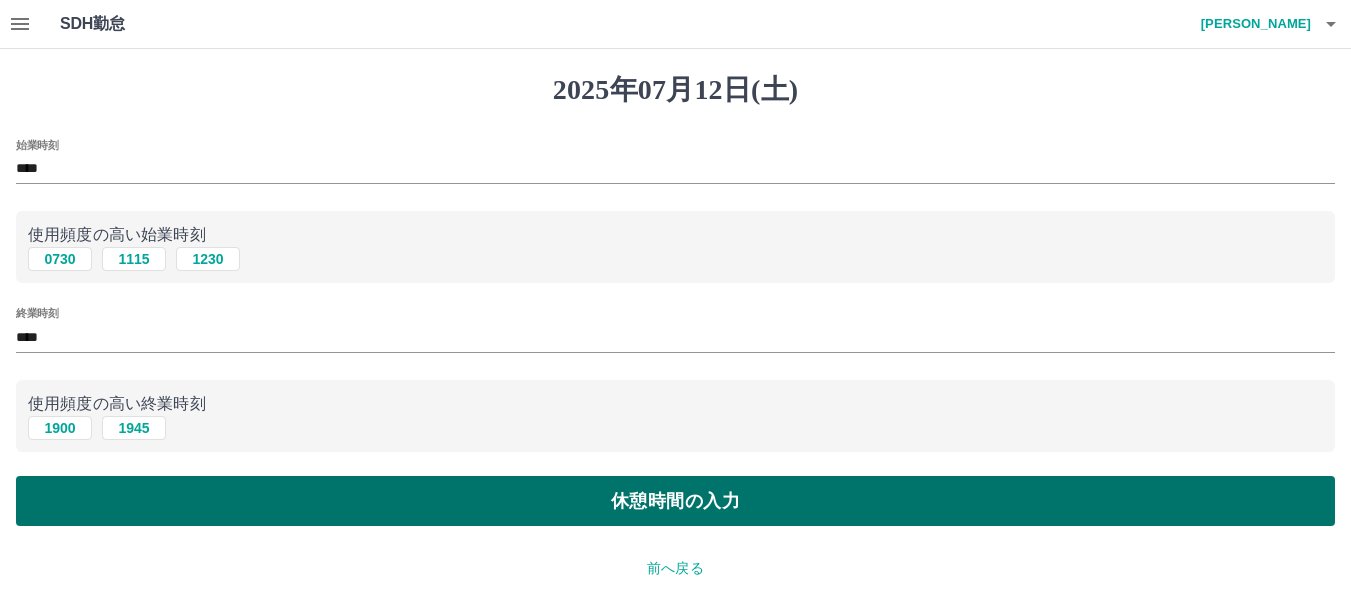click on "休憩時間の入力" at bounding box center (675, 501) 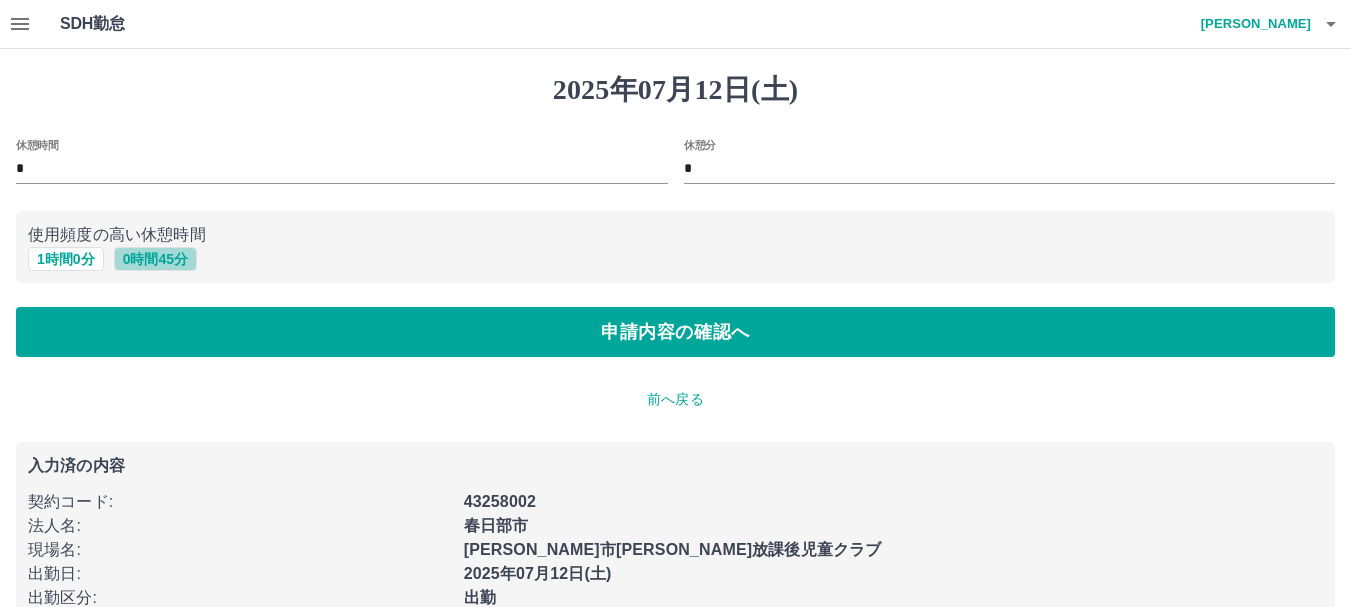 click on "0 時間 45 分" at bounding box center [155, 259] 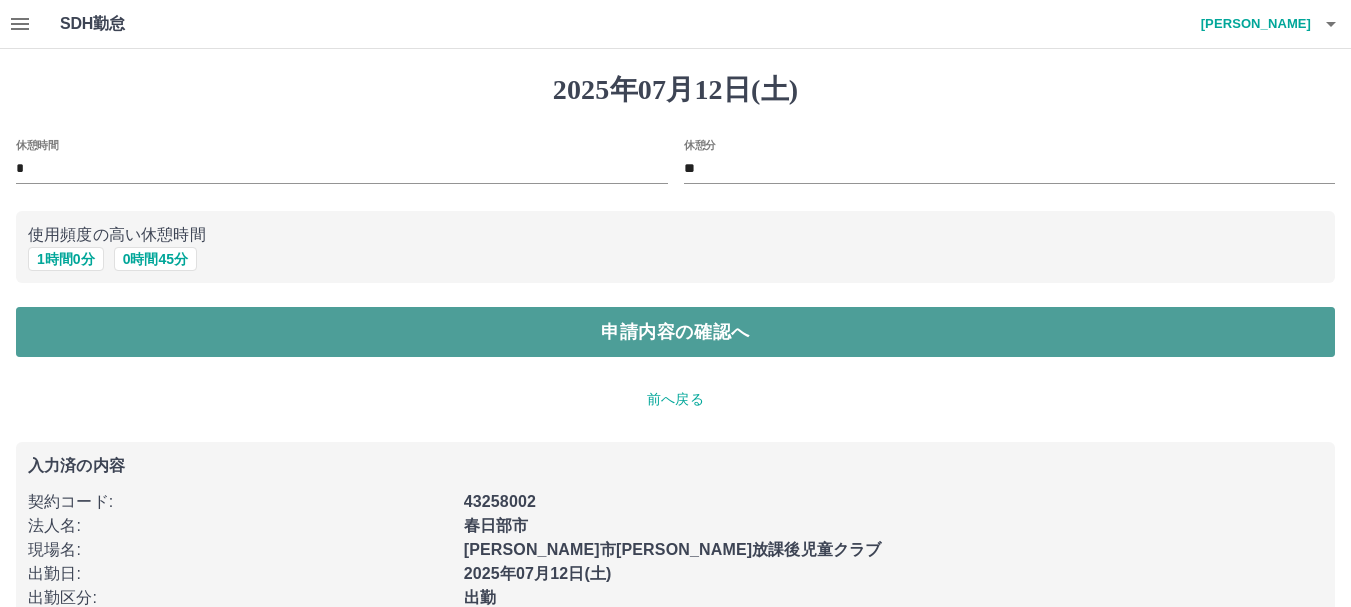 click on "申請内容の確認へ" at bounding box center (675, 332) 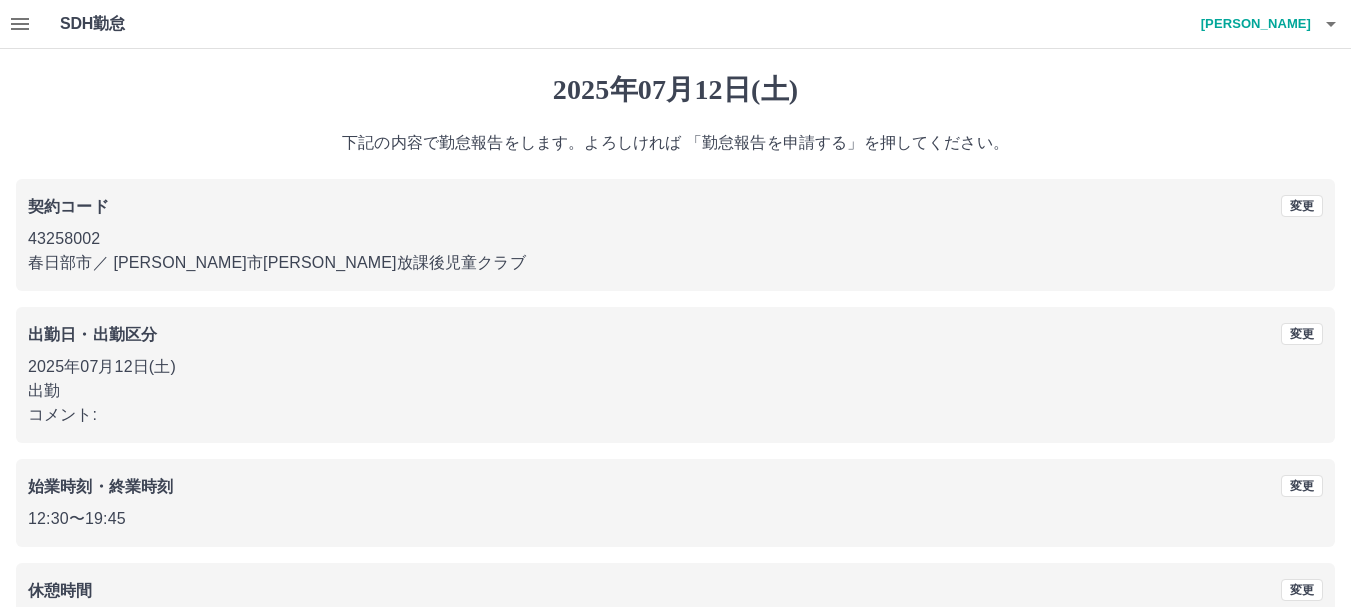 scroll, scrollTop: 142, scrollLeft: 0, axis: vertical 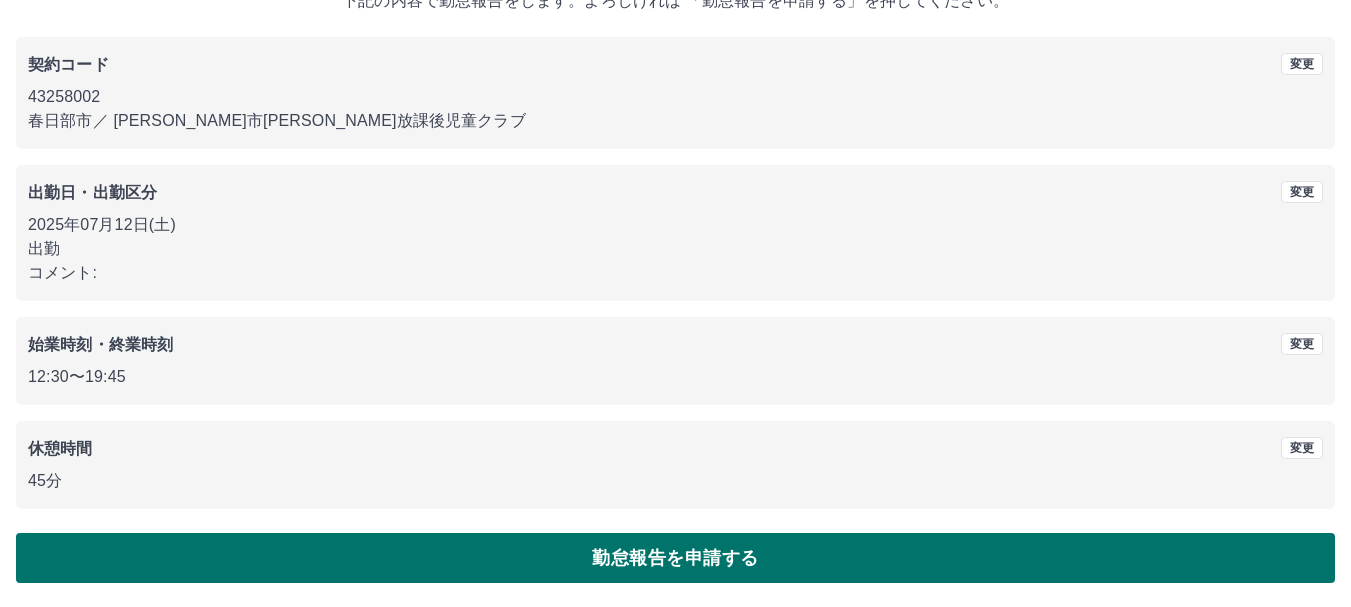 click on "勤怠報告を申請する" at bounding box center (675, 558) 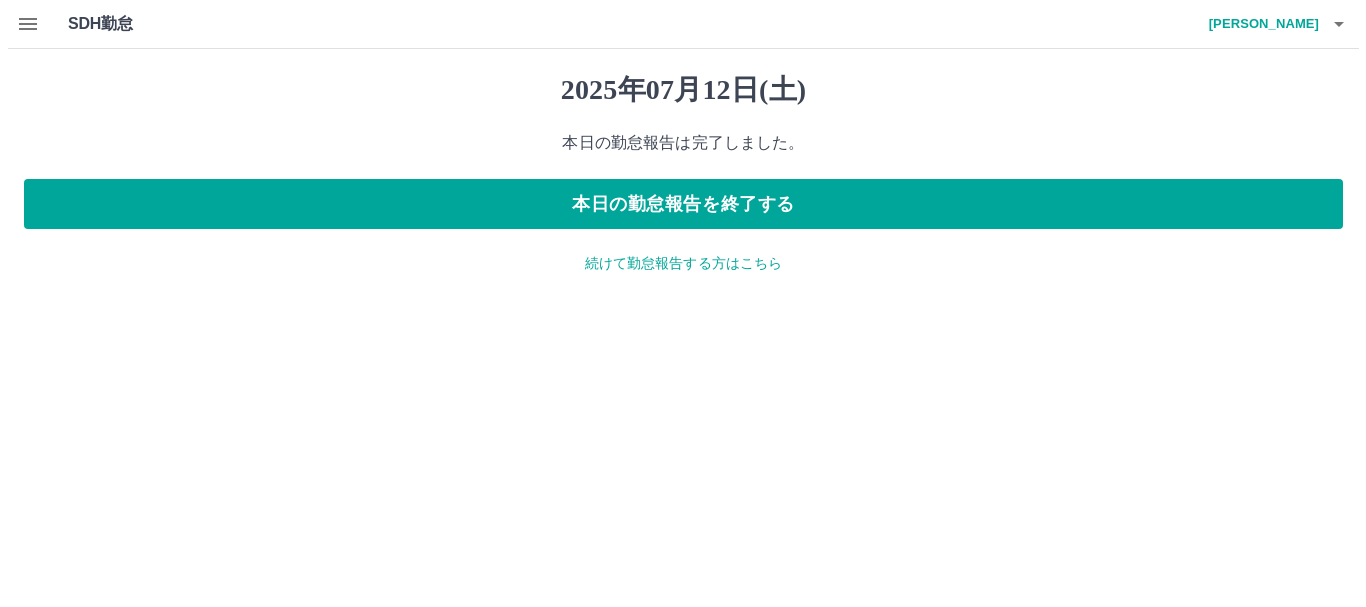 scroll, scrollTop: 0, scrollLeft: 0, axis: both 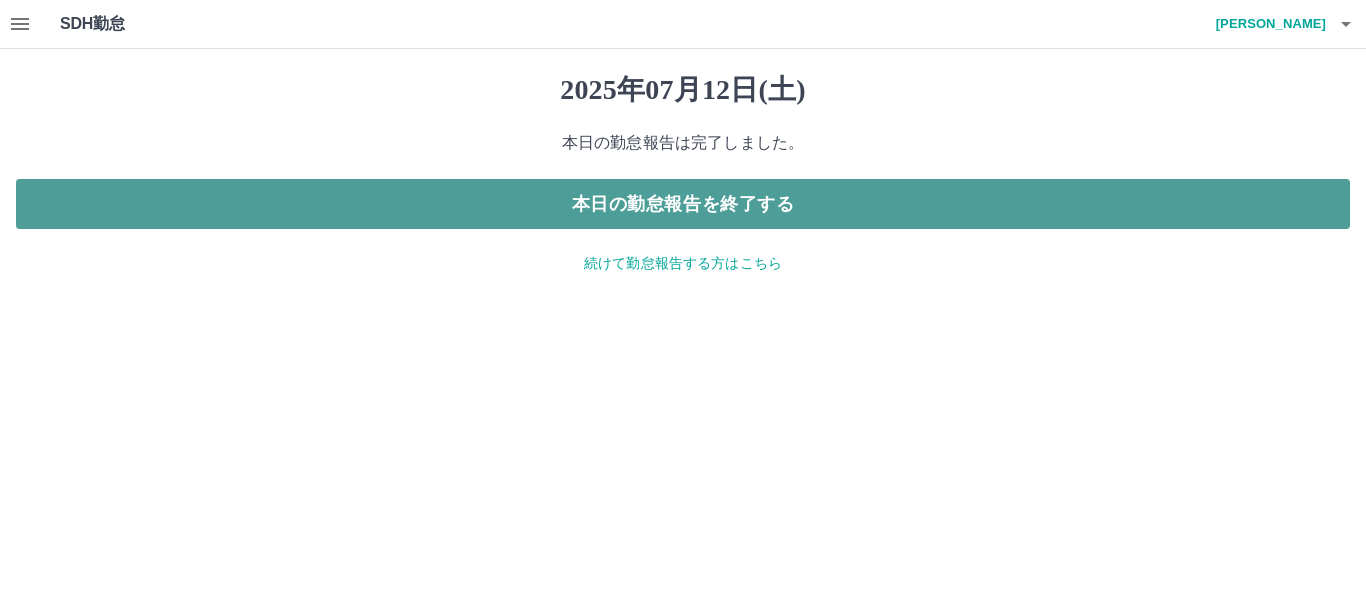 click on "本日の勤怠報告を終了する" at bounding box center (683, 204) 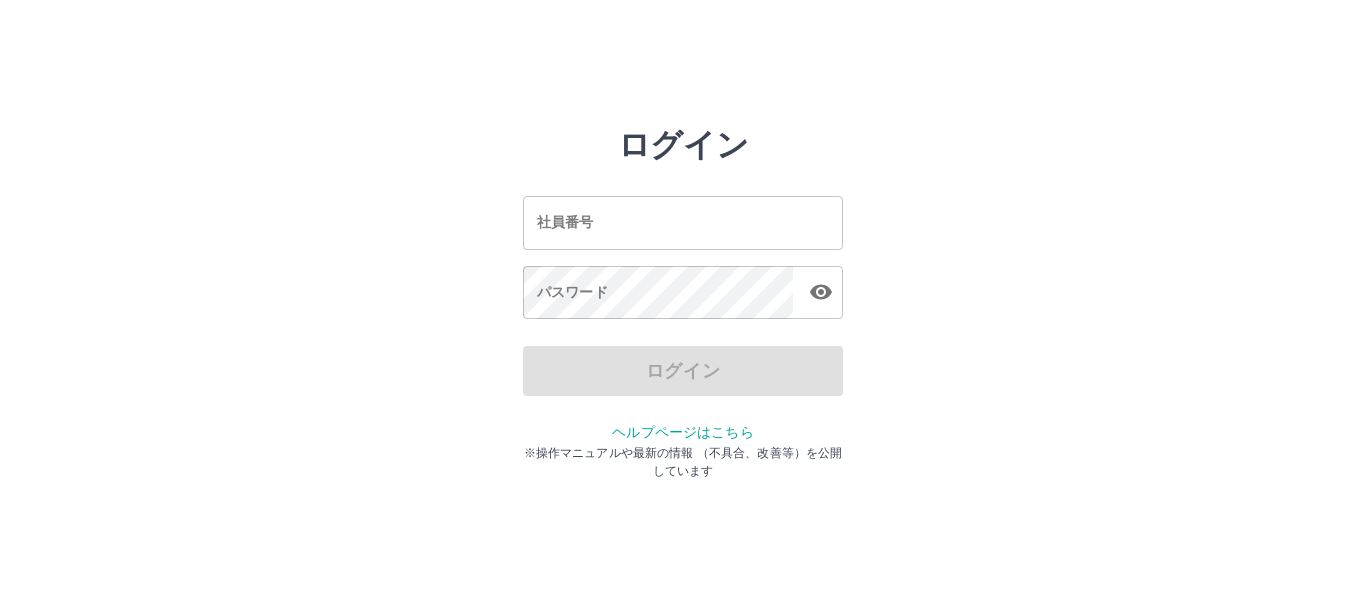scroll, scrollTop: 0, scrollLeft: 0, axis: both 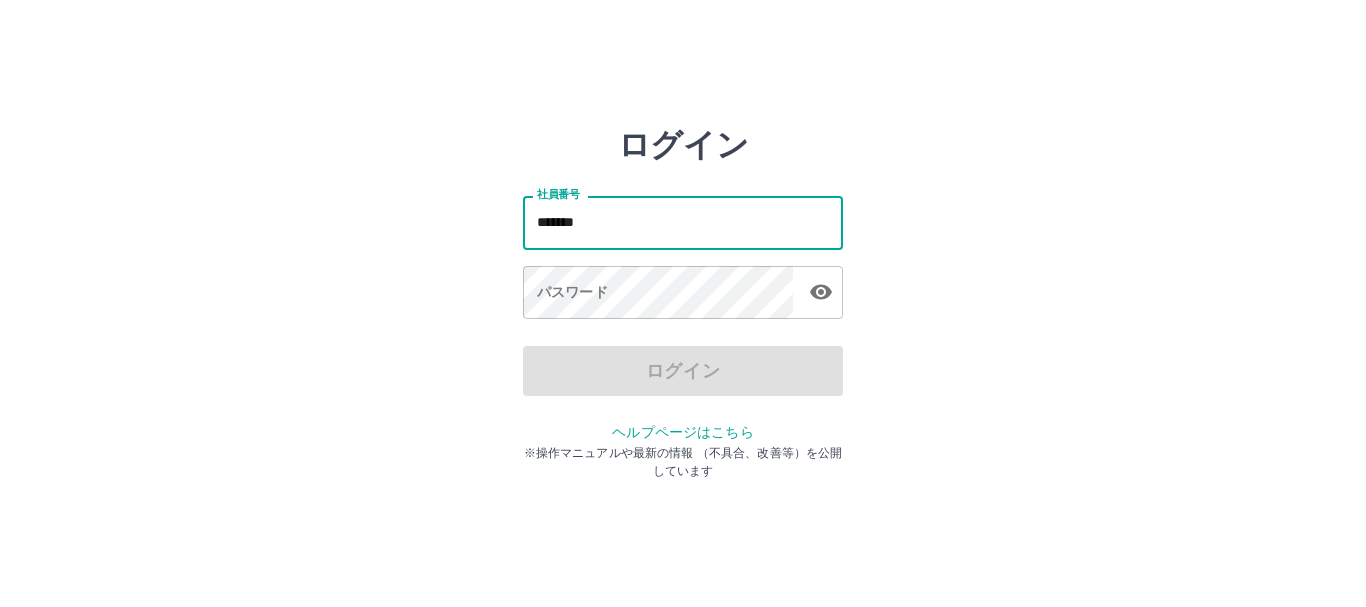 type on "*******" 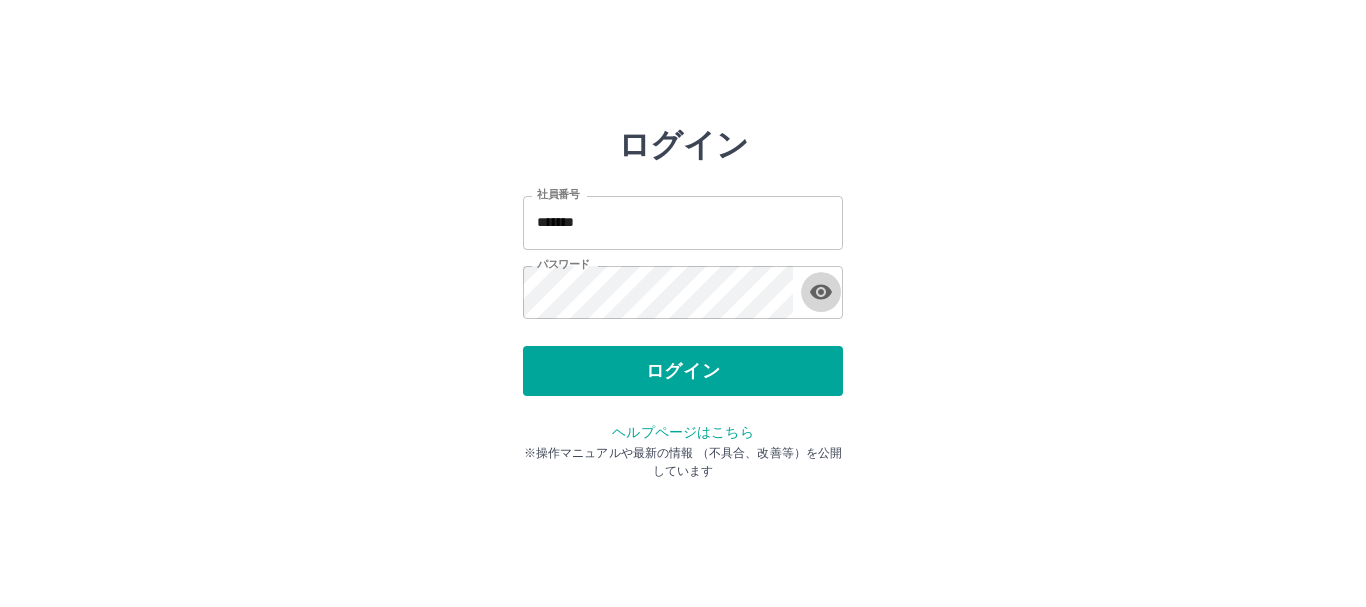 type 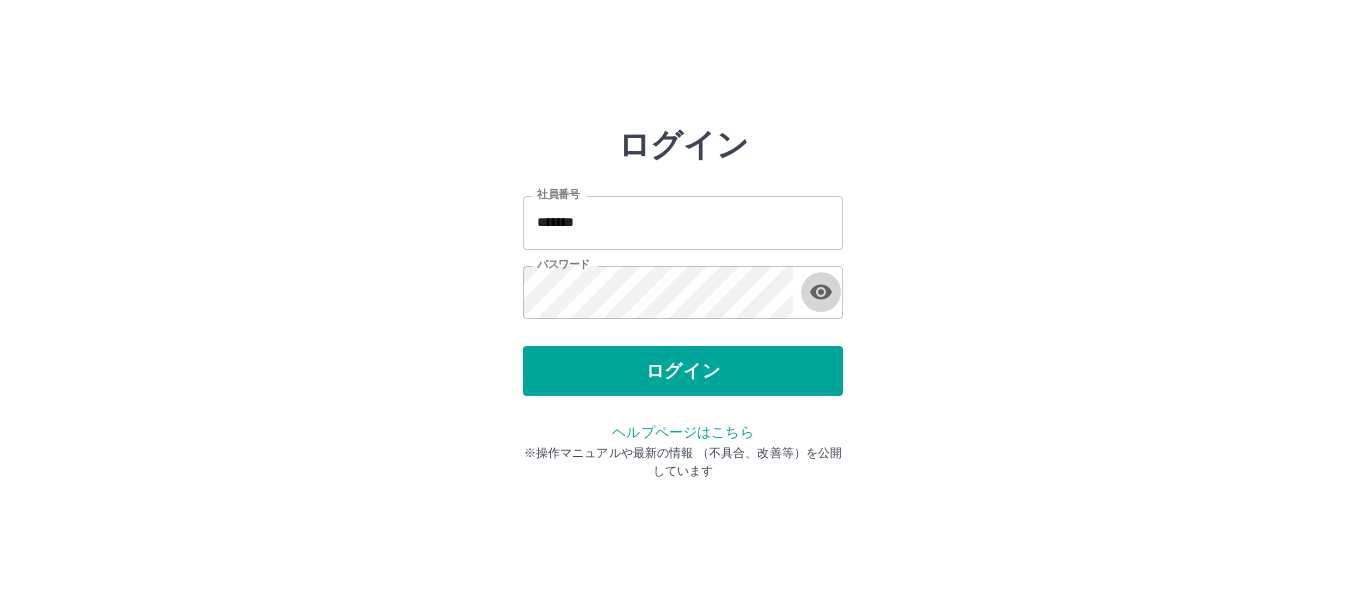 type 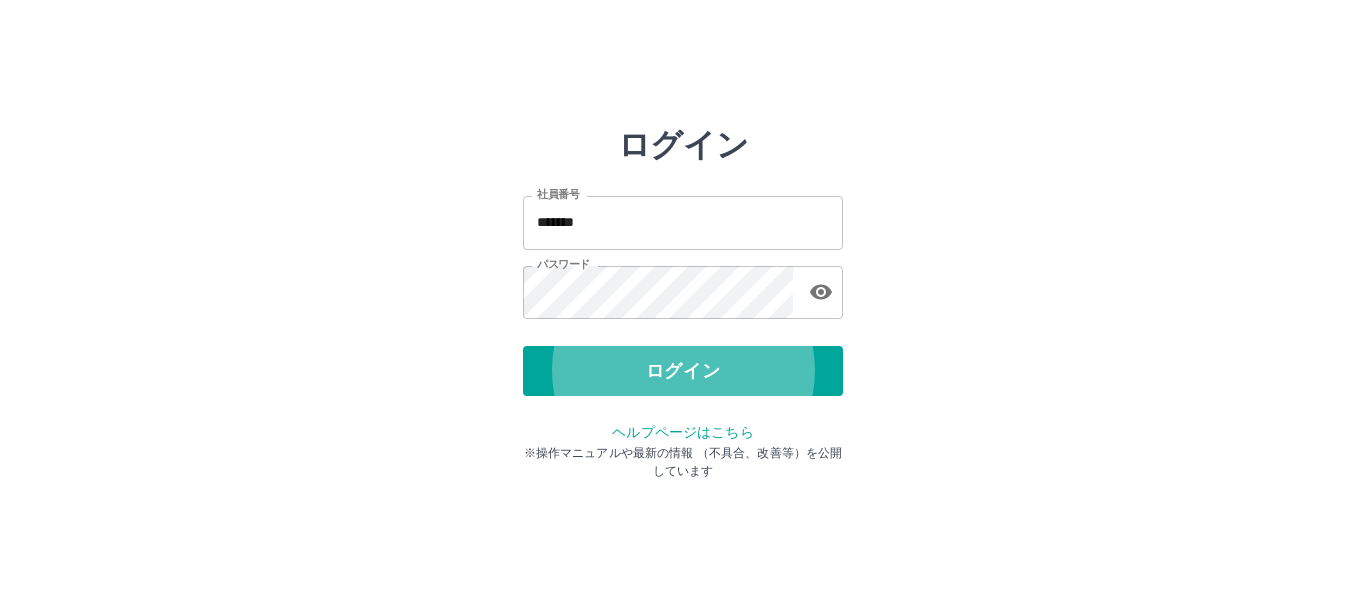click on "ログイン" at bounding box center [683, 371] 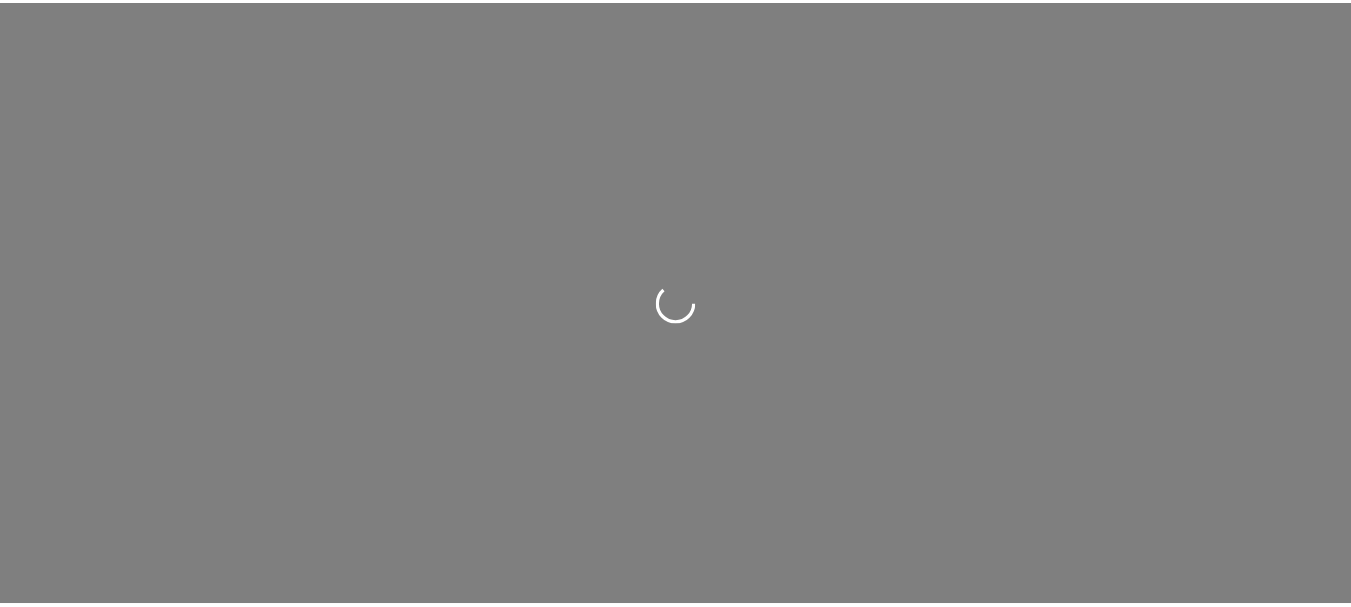 scroll, scrollTop: 0, scrollLeft: 0, axis: both 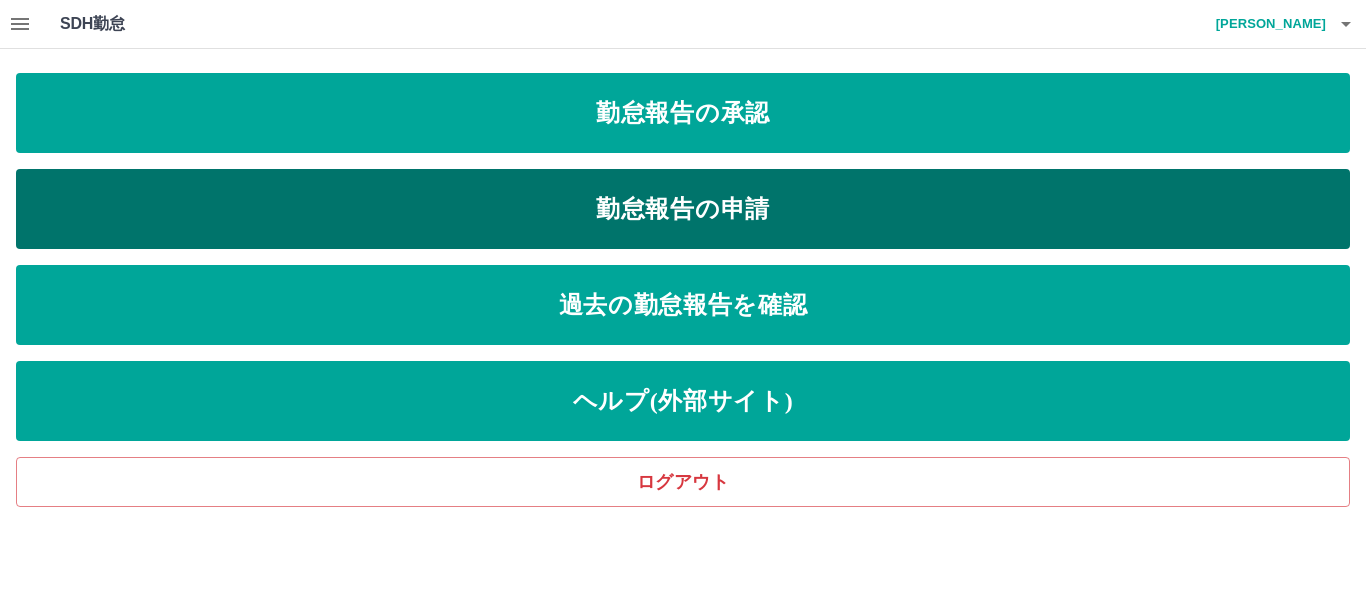 click on "勤怠報告の申請" at bounding box center (683, 209) 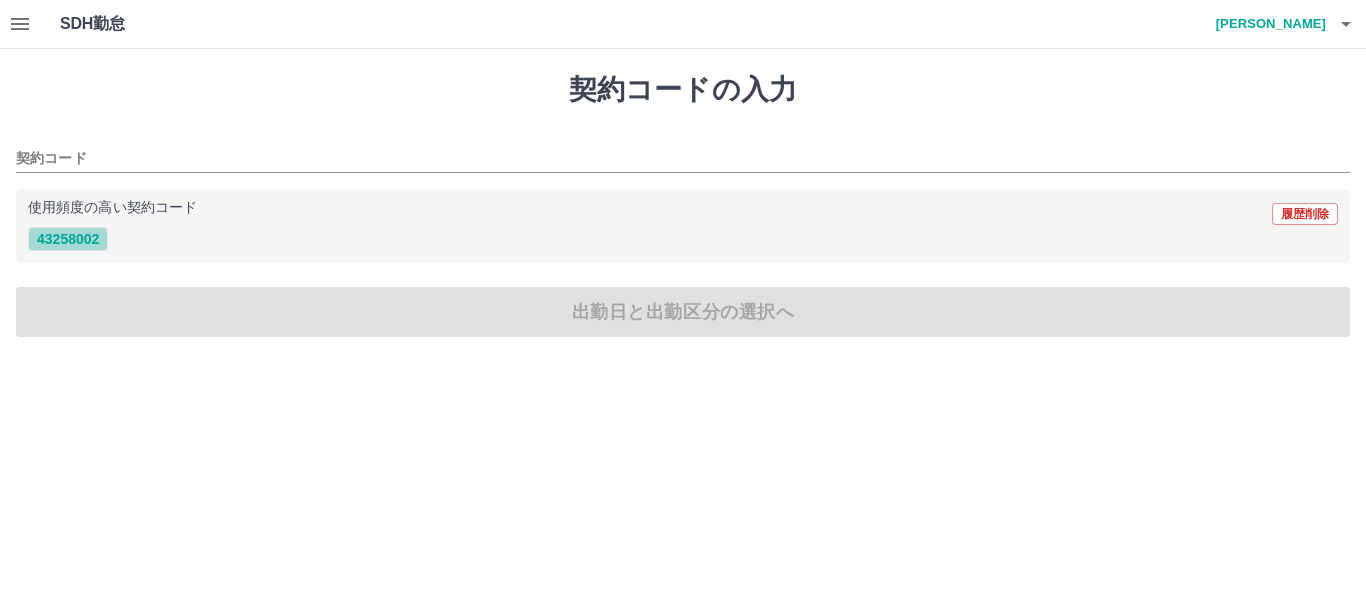 click on "43258002" at bounding box center (68, 239) 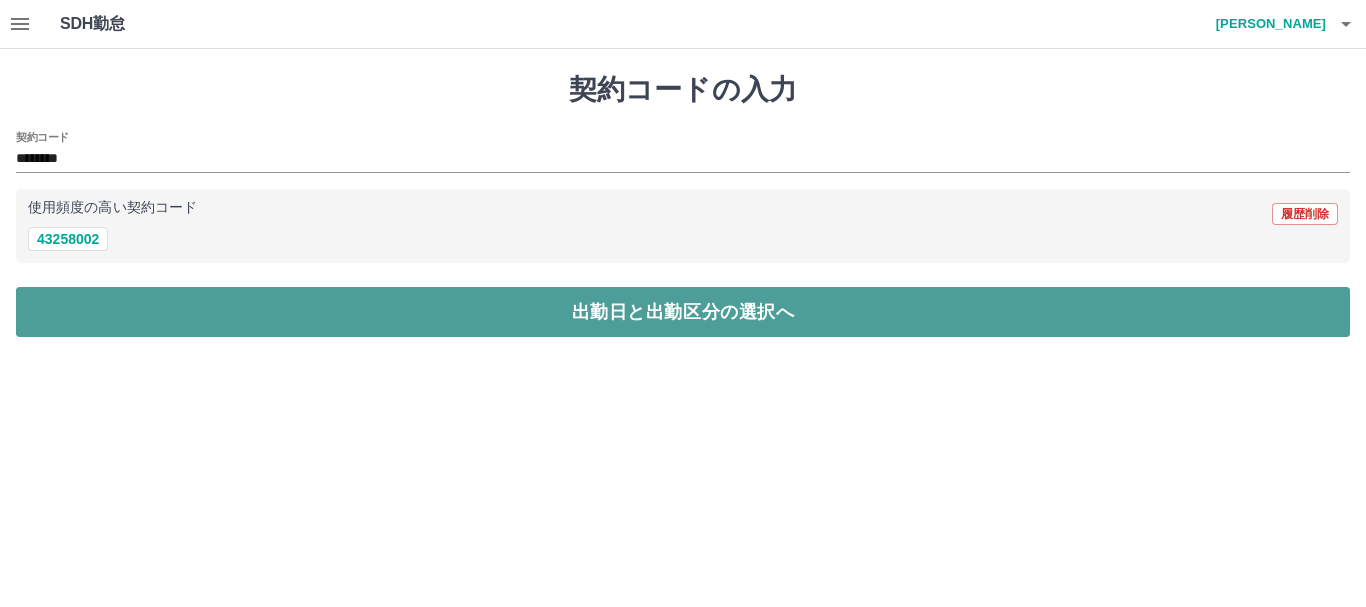 click on "出勤日と出勤区分の選択へ" at bounding box center (683, 312) 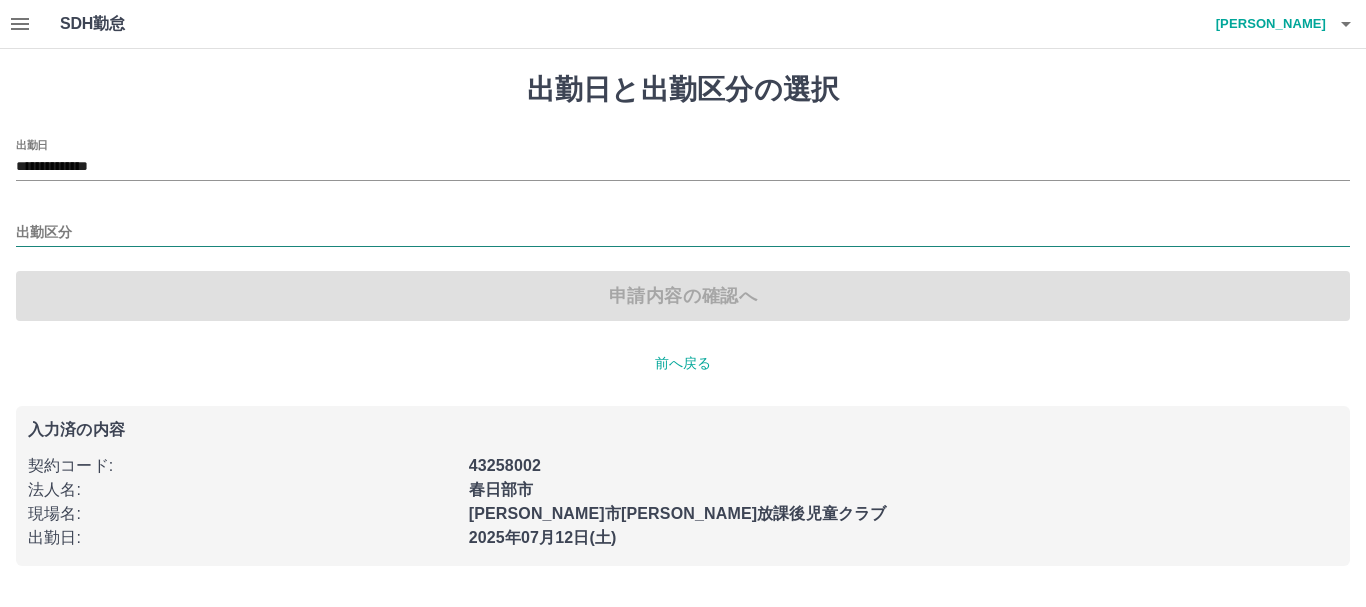 click on "出勤区分" at bounding box center [683, 233] 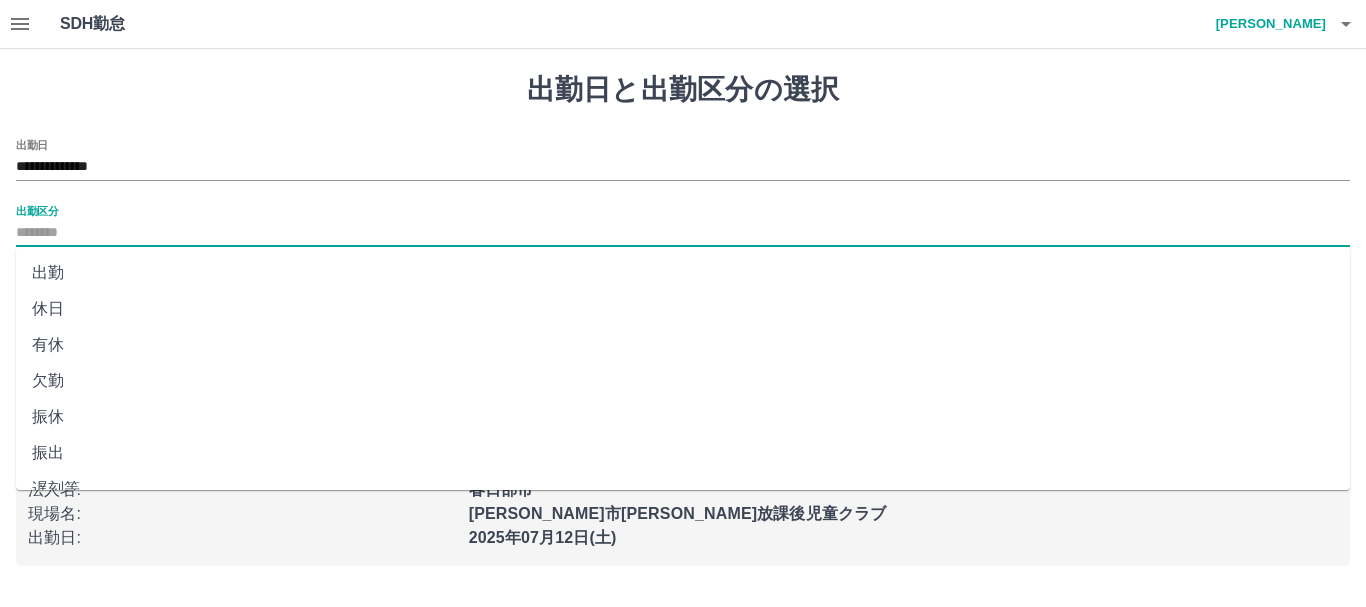 click on "出勤" at bounding box center (683, 273) 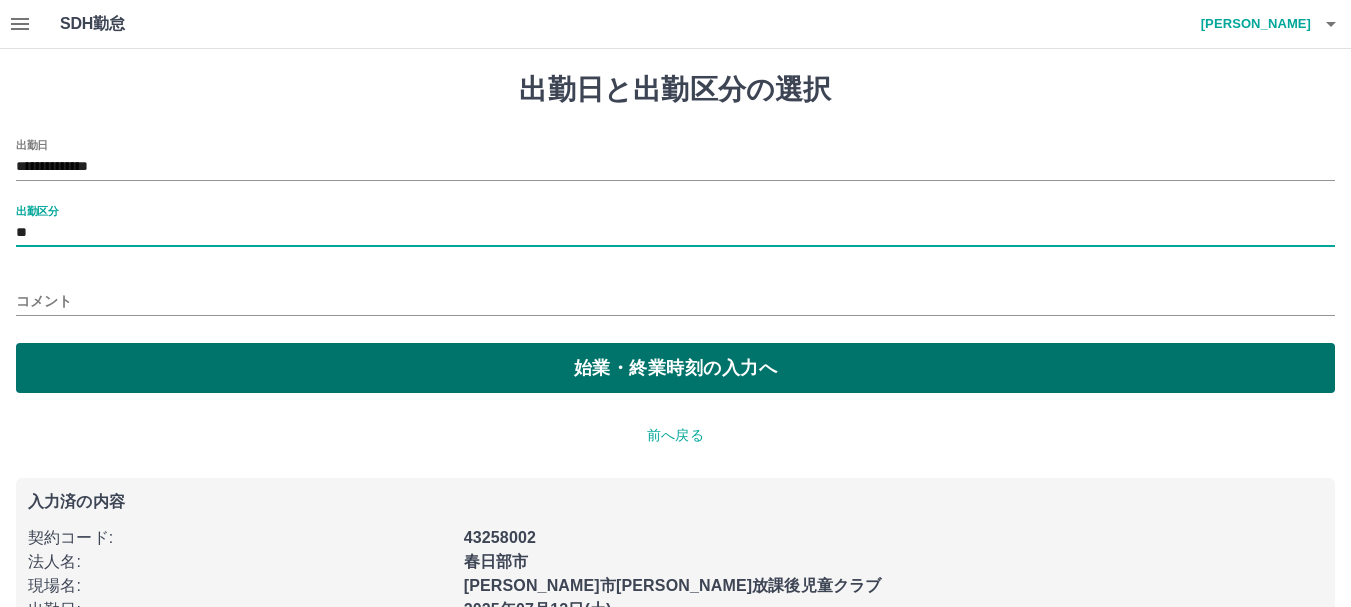 click on "始業・終業時刻の入力へ" at bounding box center [675, 368] 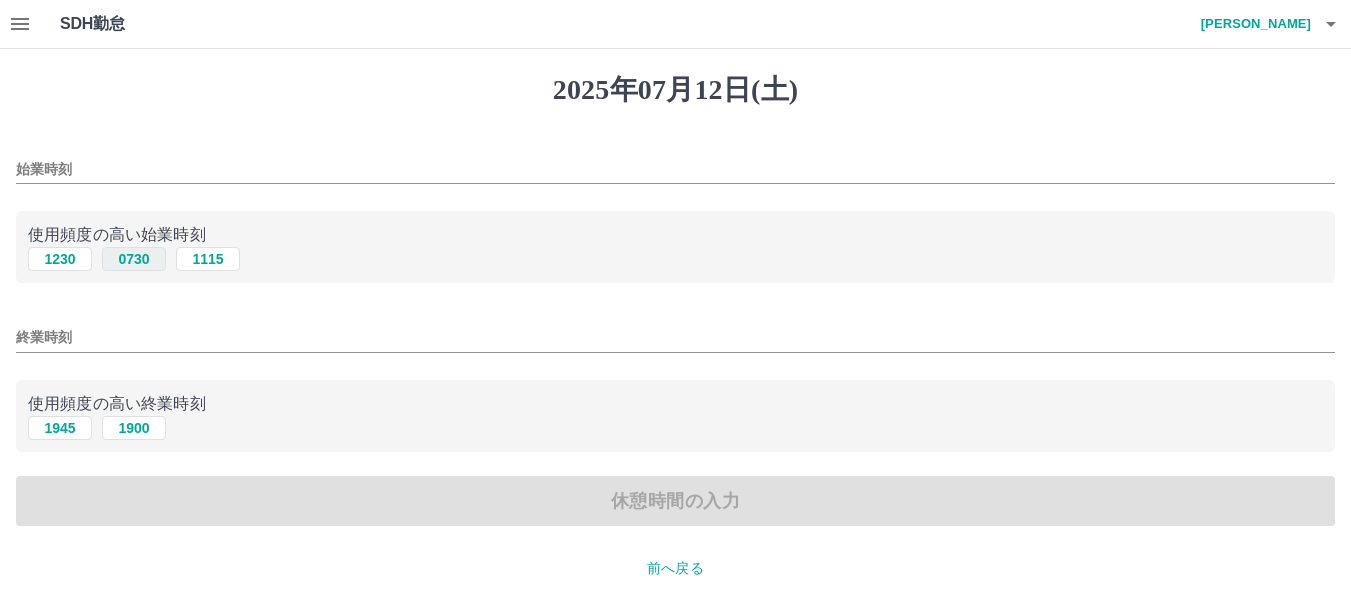 click on "0730" at bounding box center [134, 259] 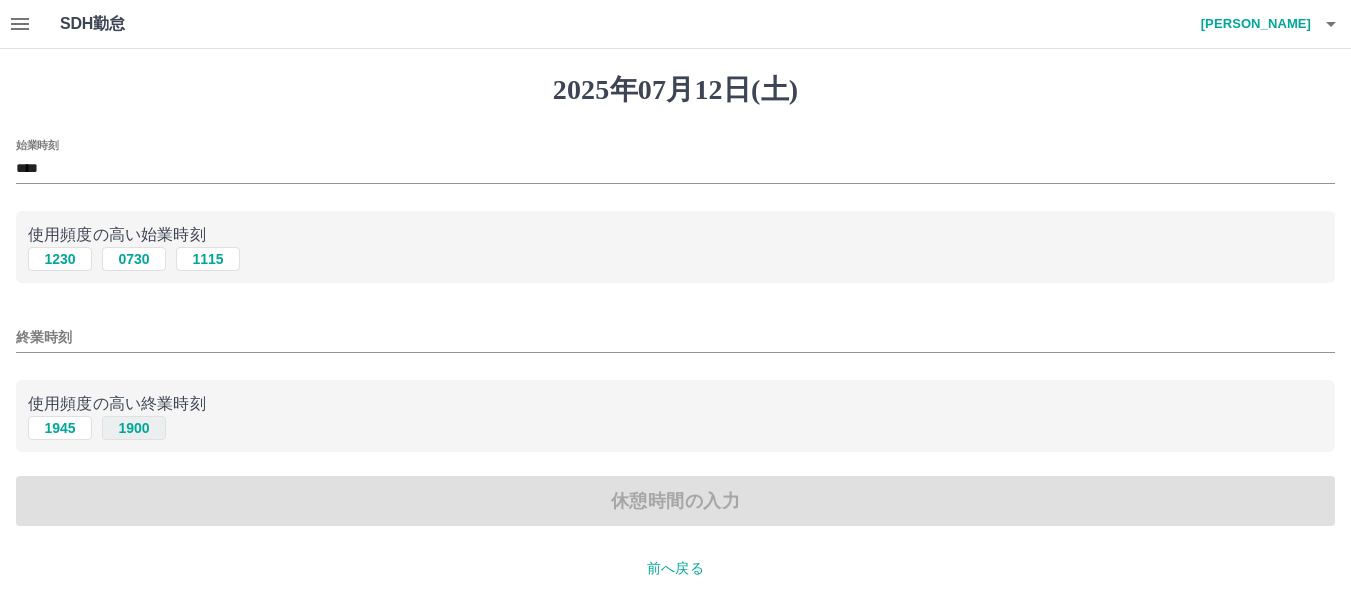 click on "1900" at bounding box center (134, 428) 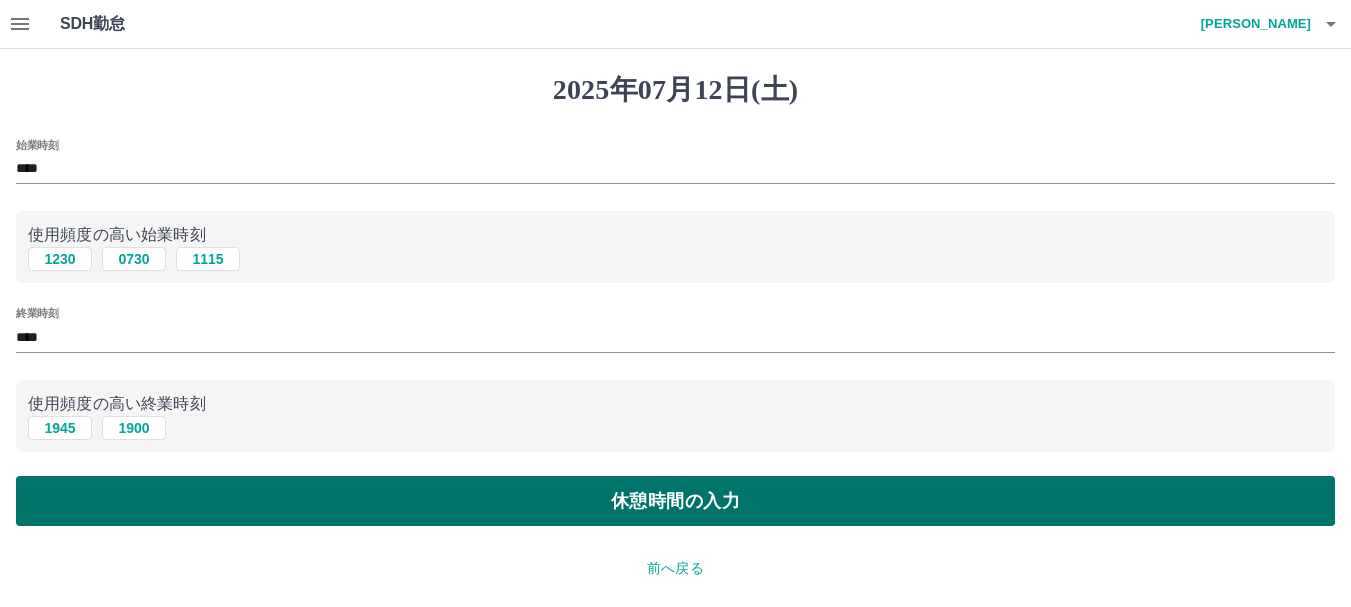 click on "休憩時間の入力" at bounding box center [675, 501] 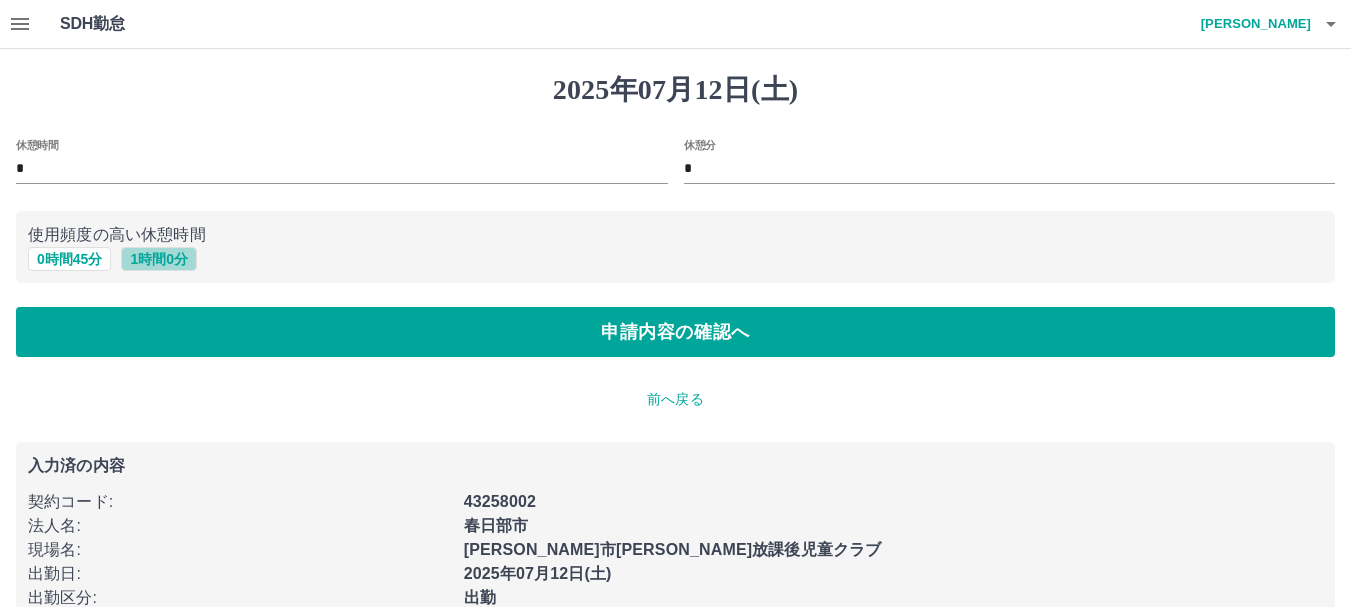 click on "1 時間 0 分" at bounding box center (159, 259) 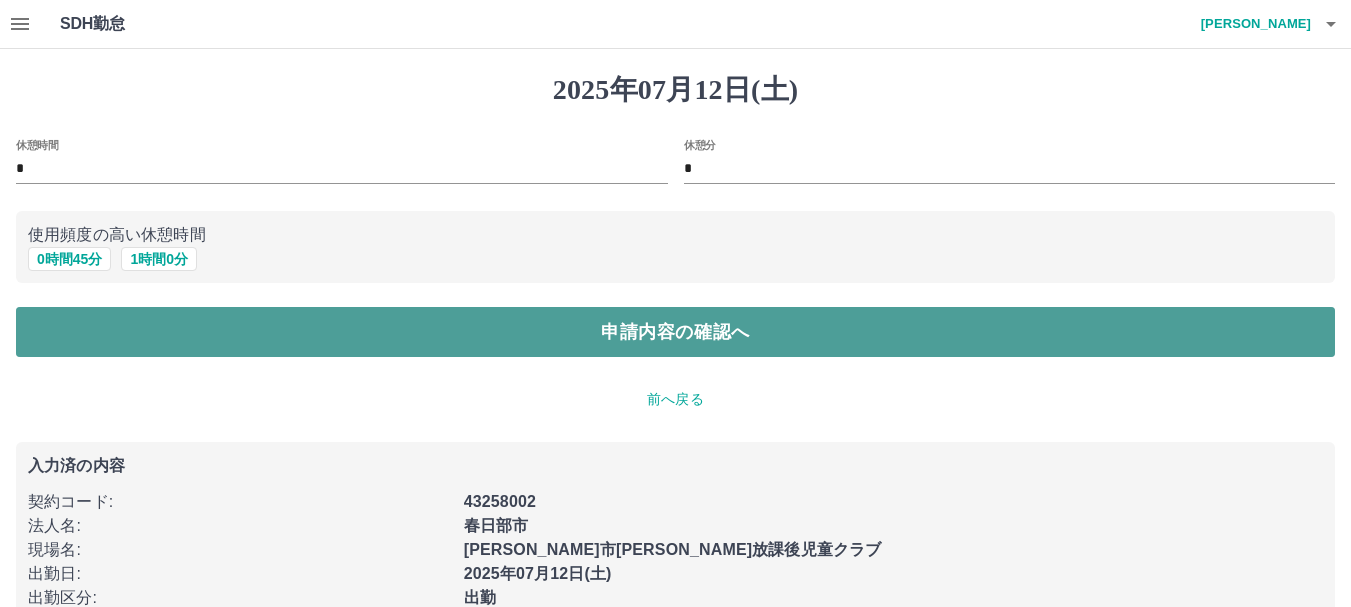click on "申請内容の確認へ" at bounding box center (675, 332) 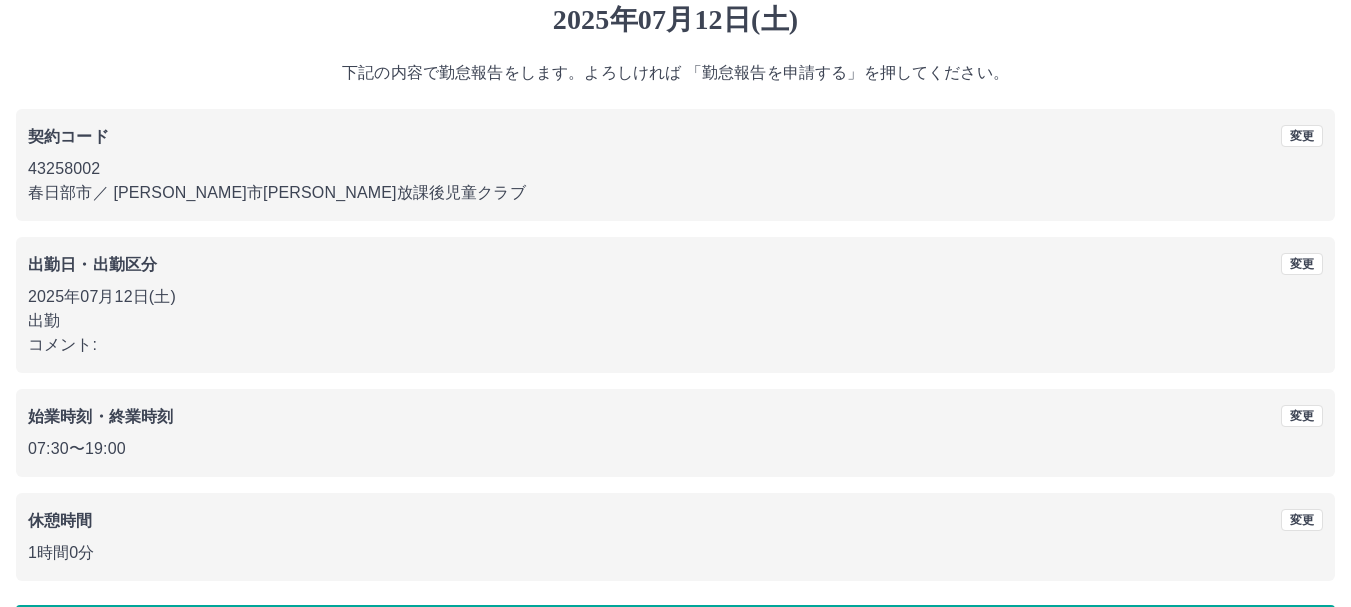scroll, scrollTop: 142, scrollLeft: 0, axis: vertical 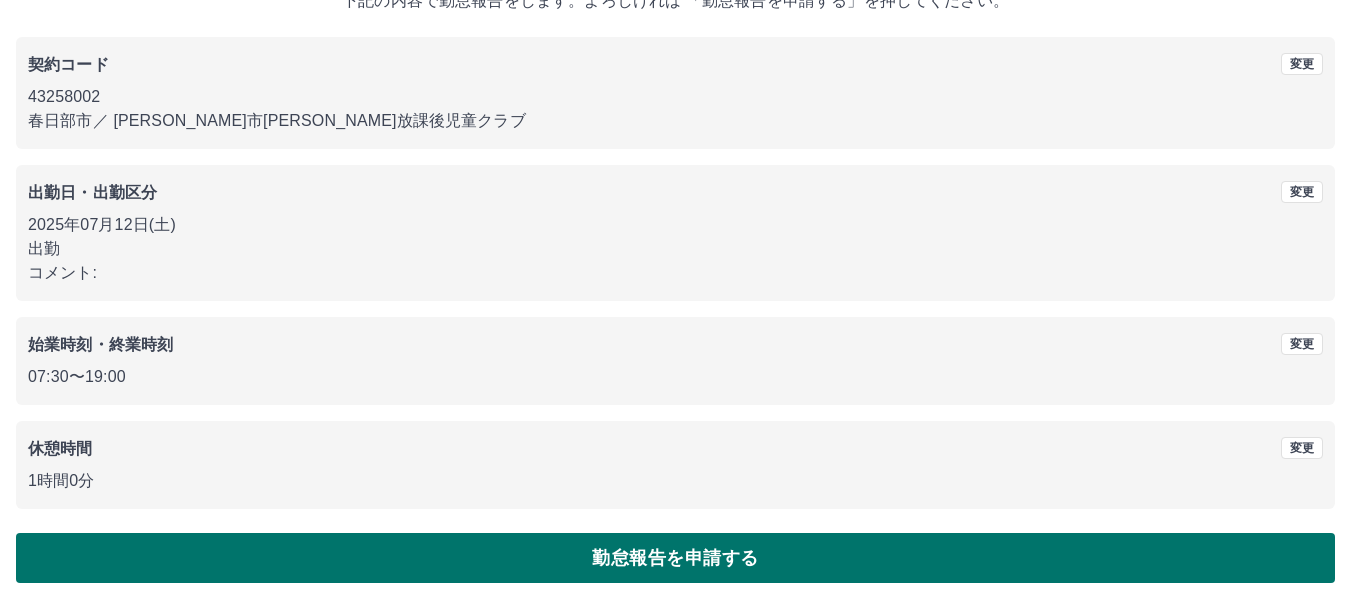 click on "勤怠報告を申請する" at bounding box center [675, 558] 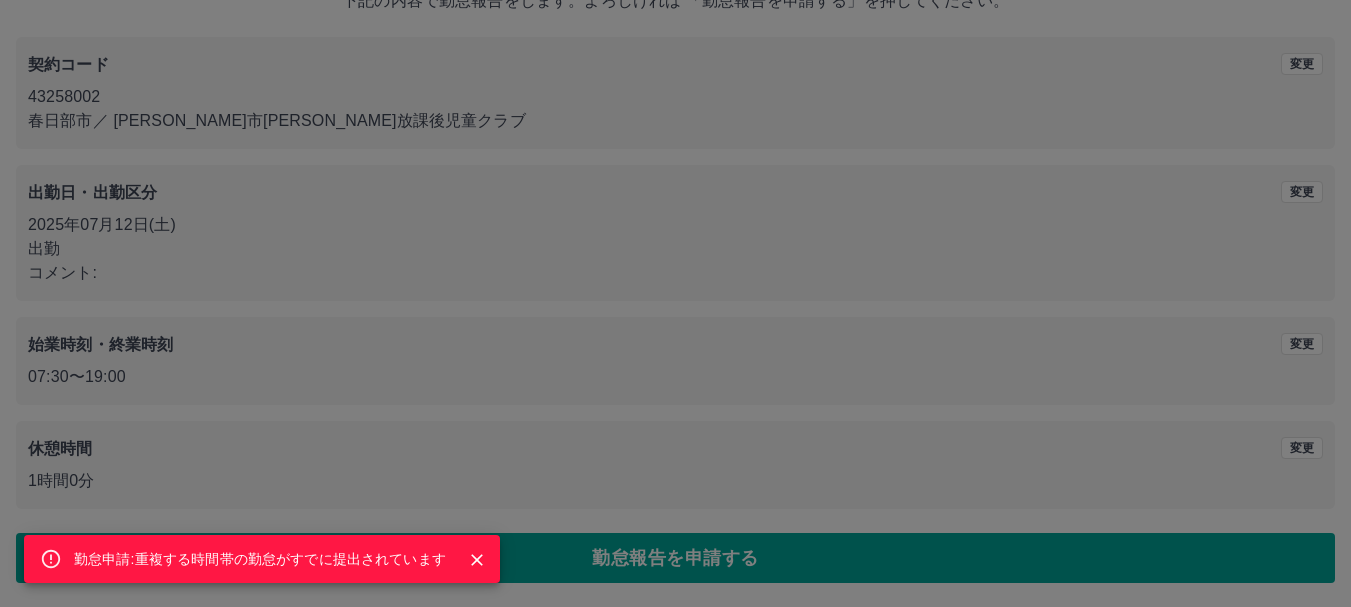 click 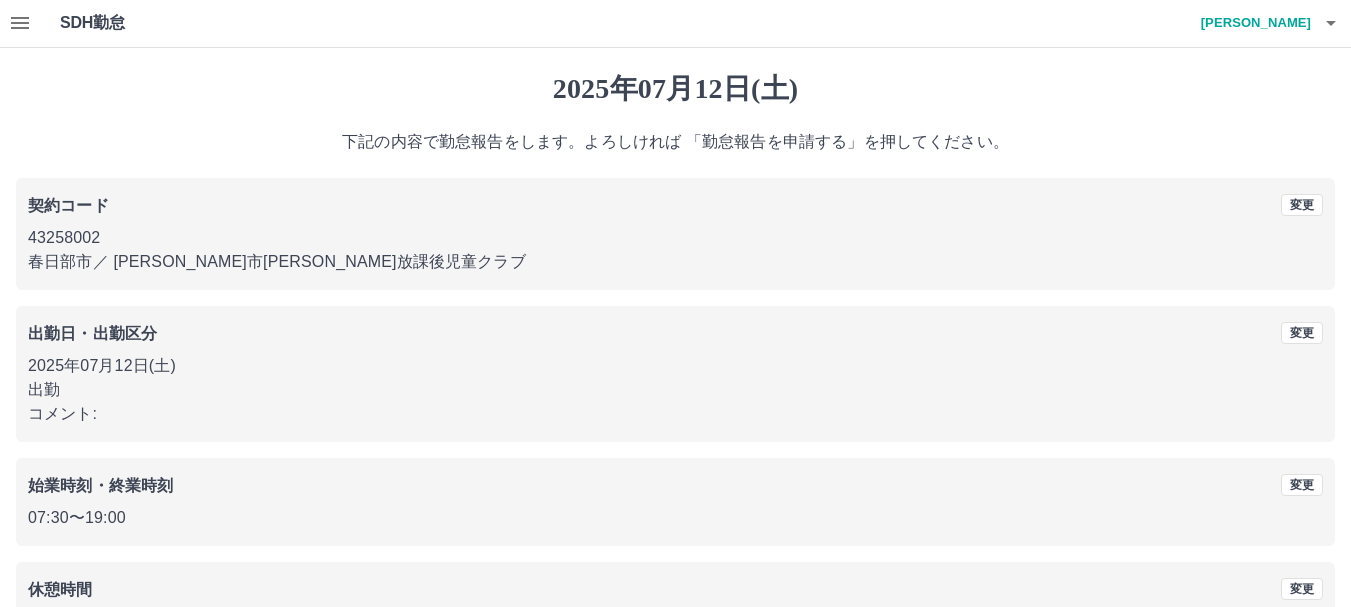 scroll, scrollTop: 0, scrollLeft: 0, axis: both 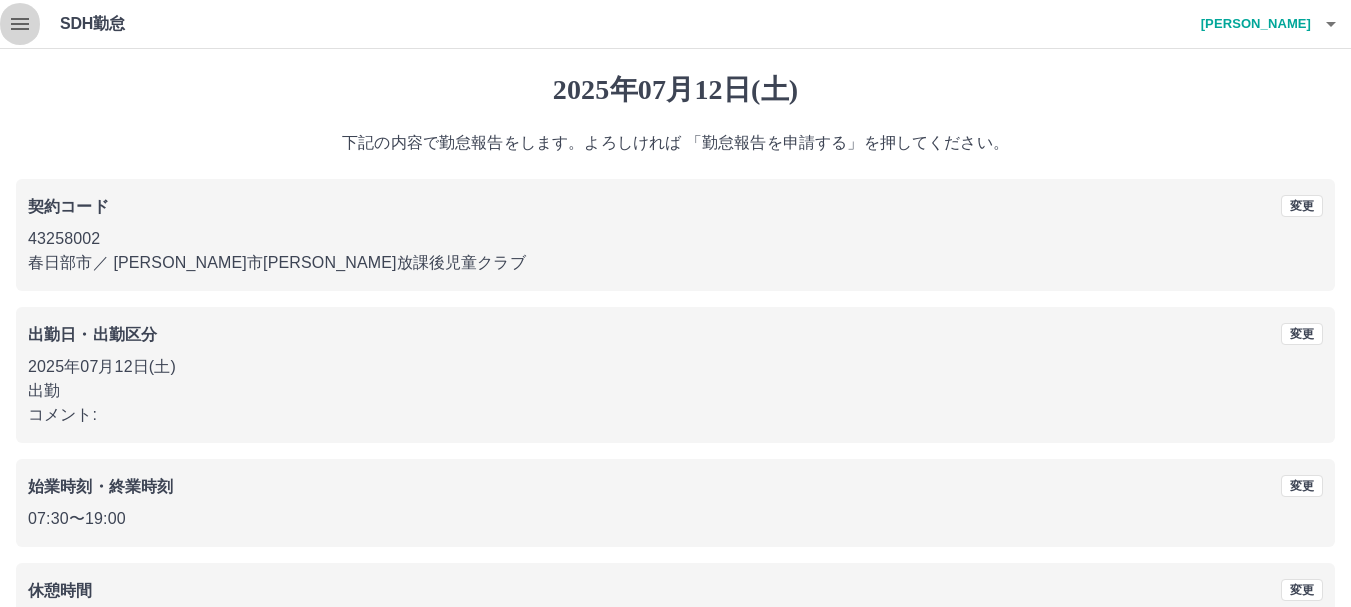 click at bounding box center (20, 24) 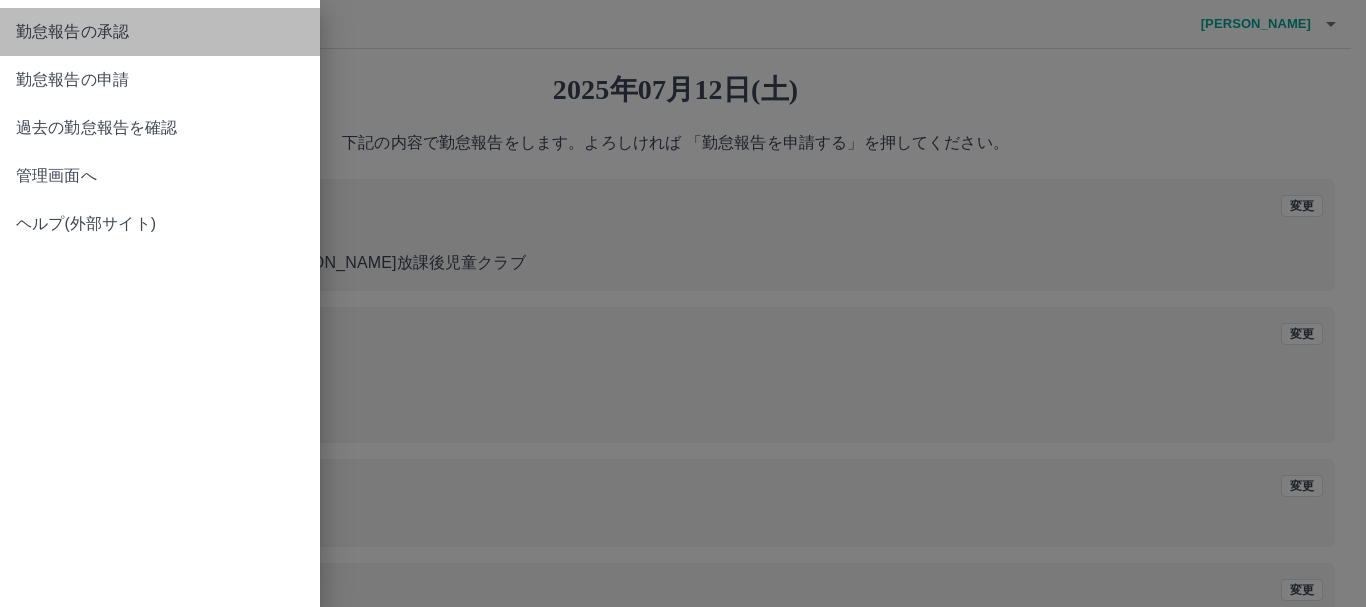 click on "勤怠報告の承認" at bounding box center (160, 32) 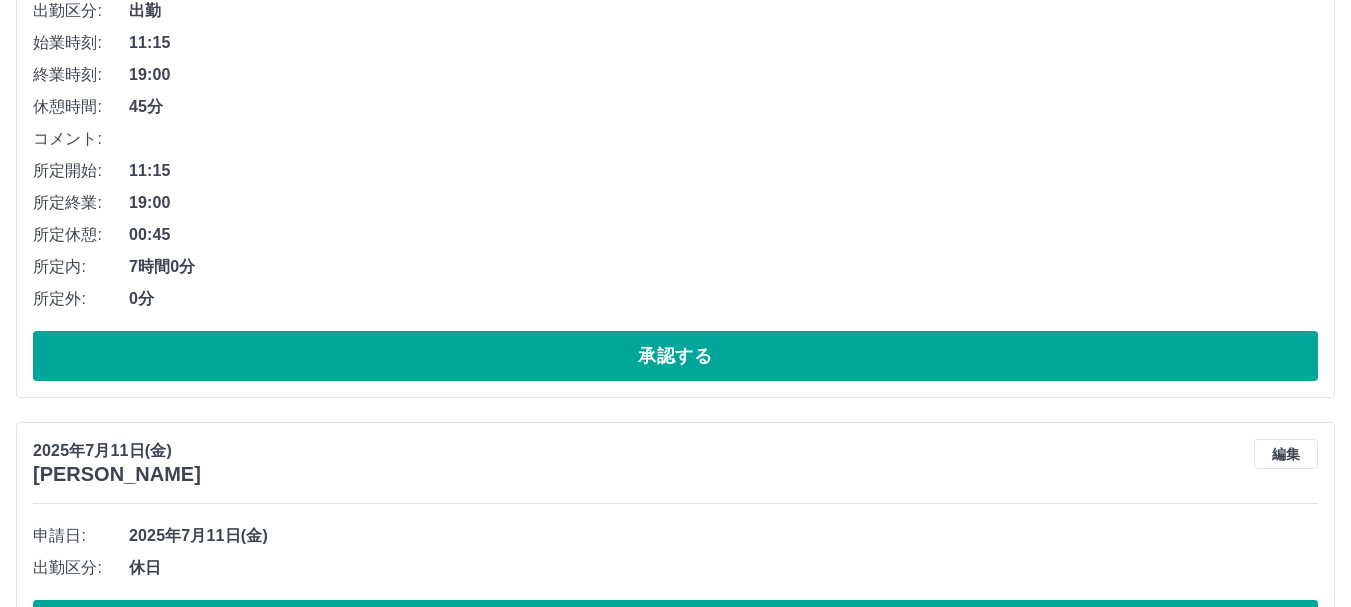scroll, scrollTop: 2300, scrollLeft: 0, axis: vertical 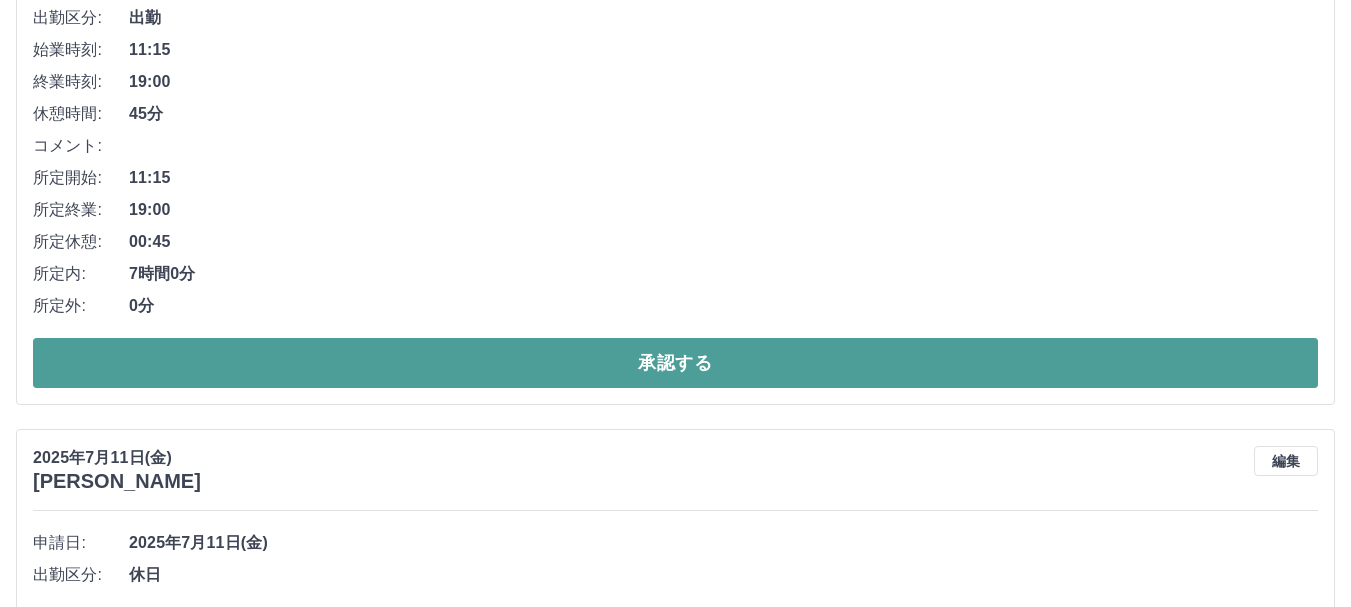 click on "承認する" at bounding box center [675, 363] 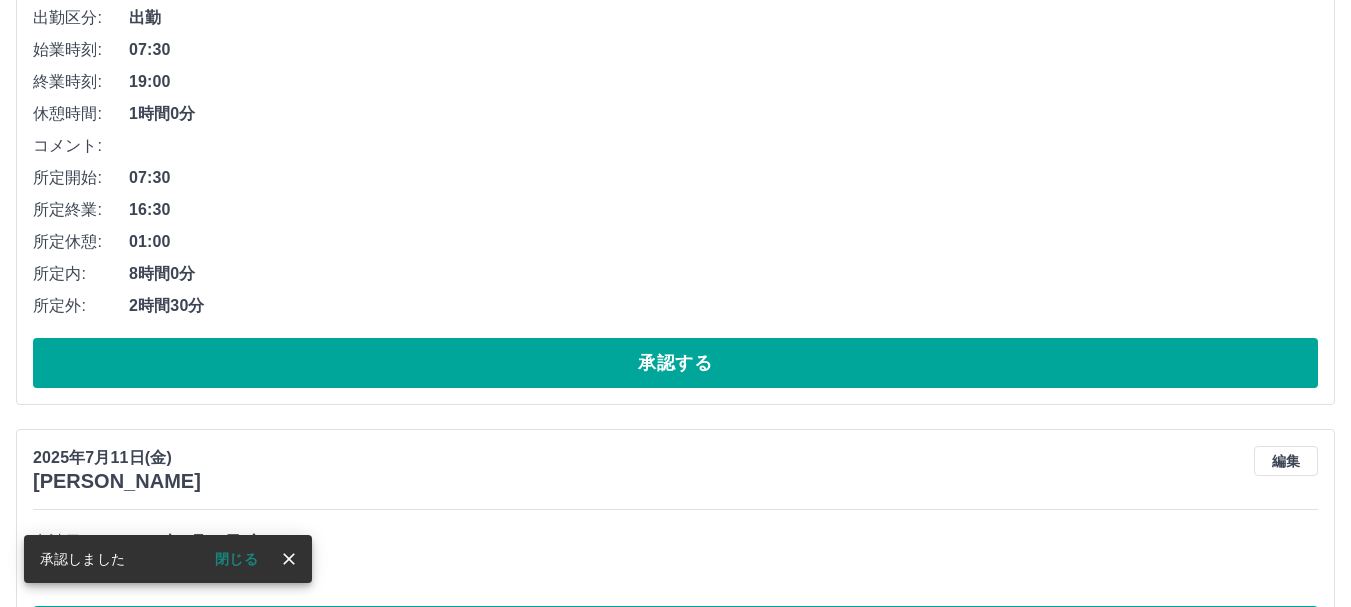 scroll, scrollTop: 1944, scrollLeft: 0, axis: vertical 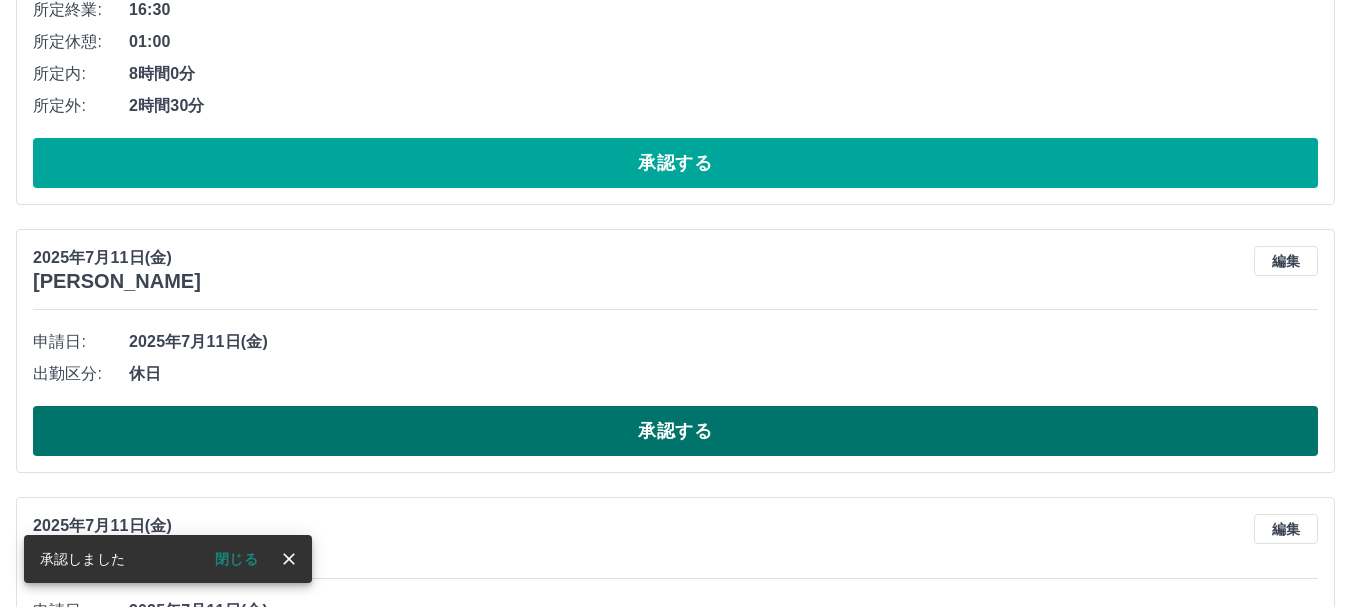 click on "承認する" at bounding box center (675, 431) 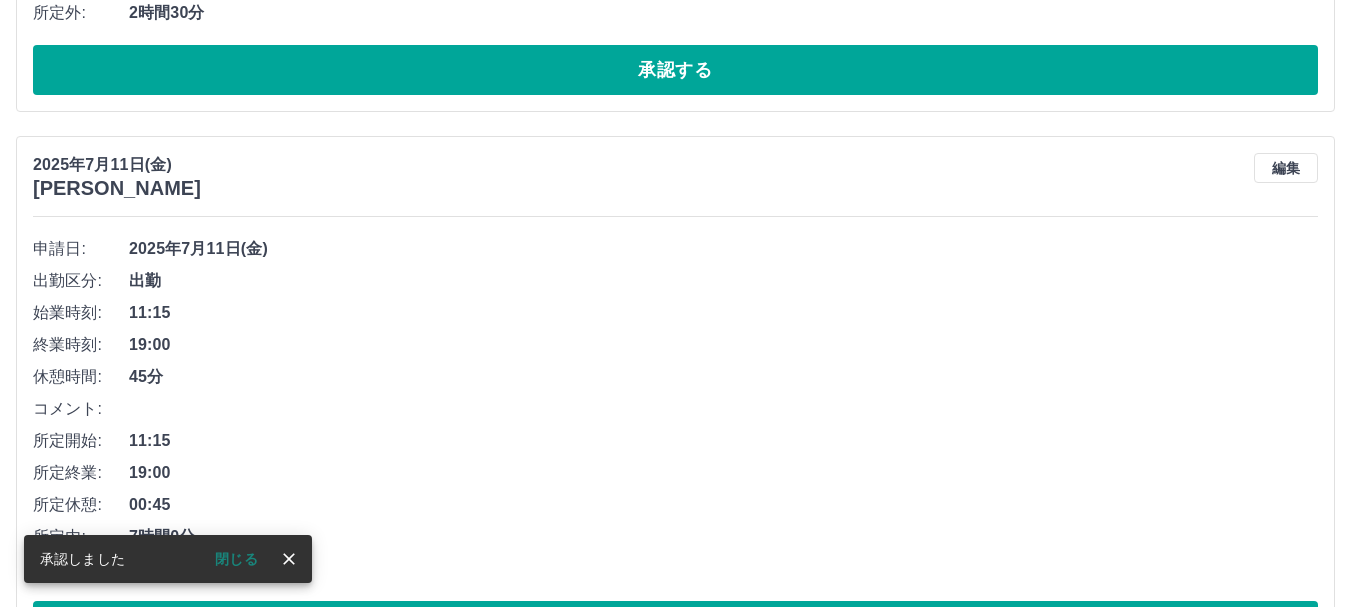 scroll, scrollTop: 2144, scrollLeft: 0, axis: vertical 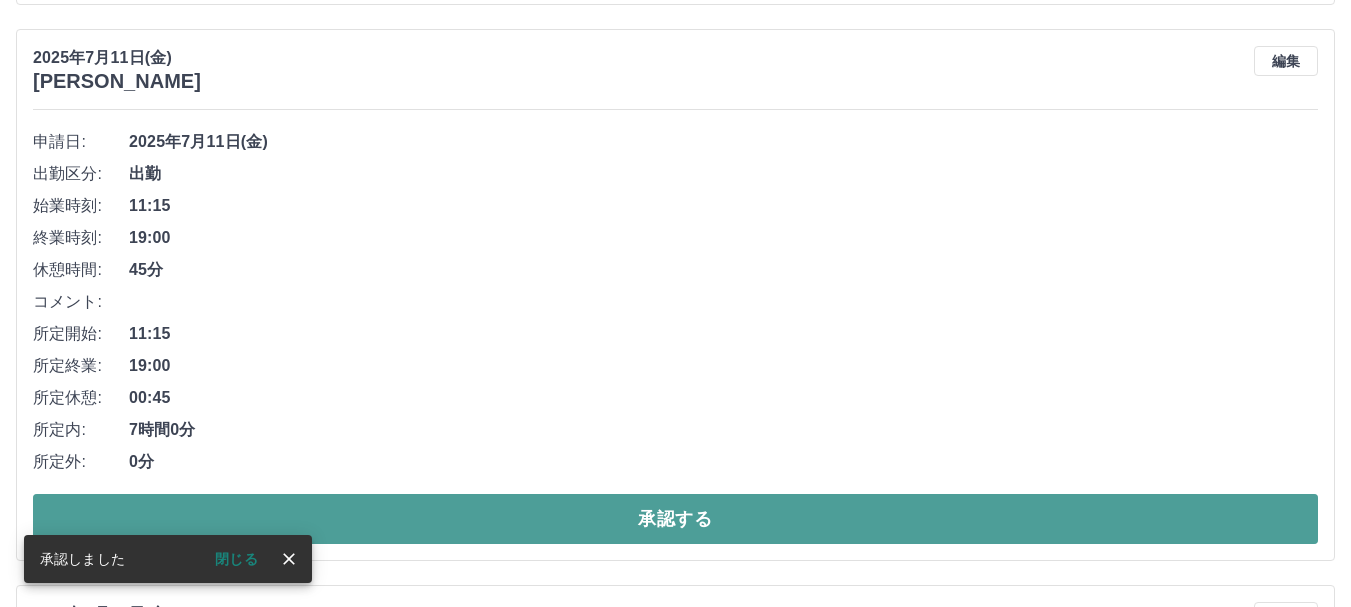 click on "承認する" at bounding box center (675, 519) 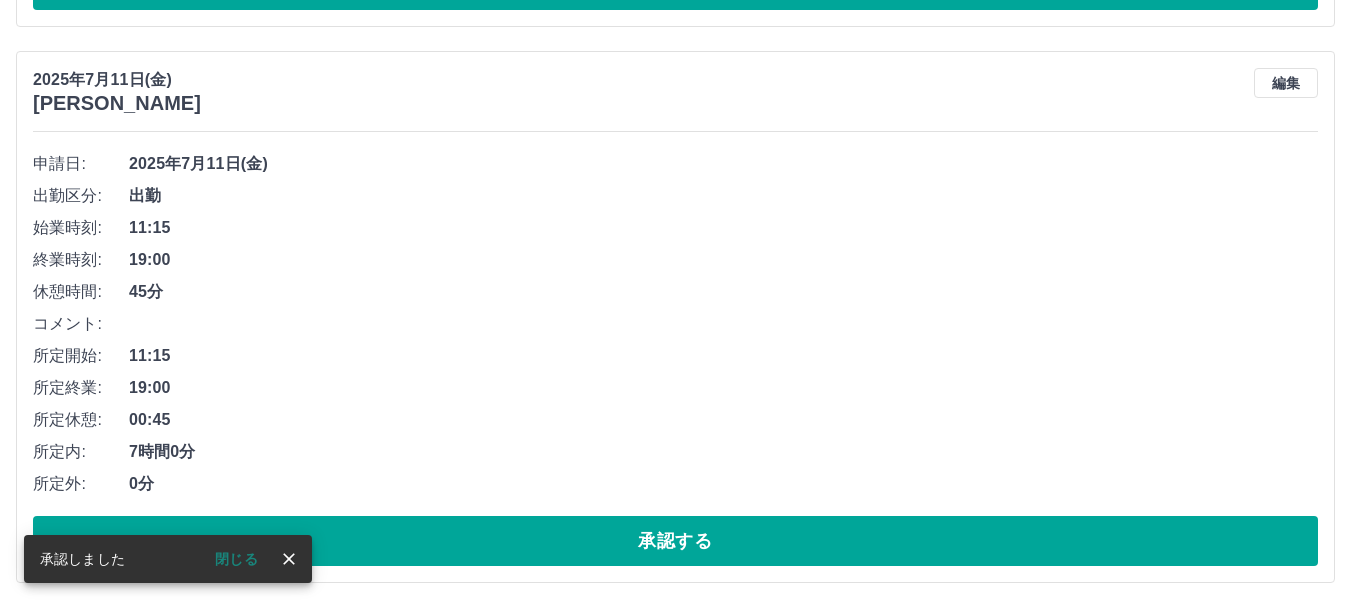 scroll, scrollTop: 2124, scrollLeft: 0, axis: vertical 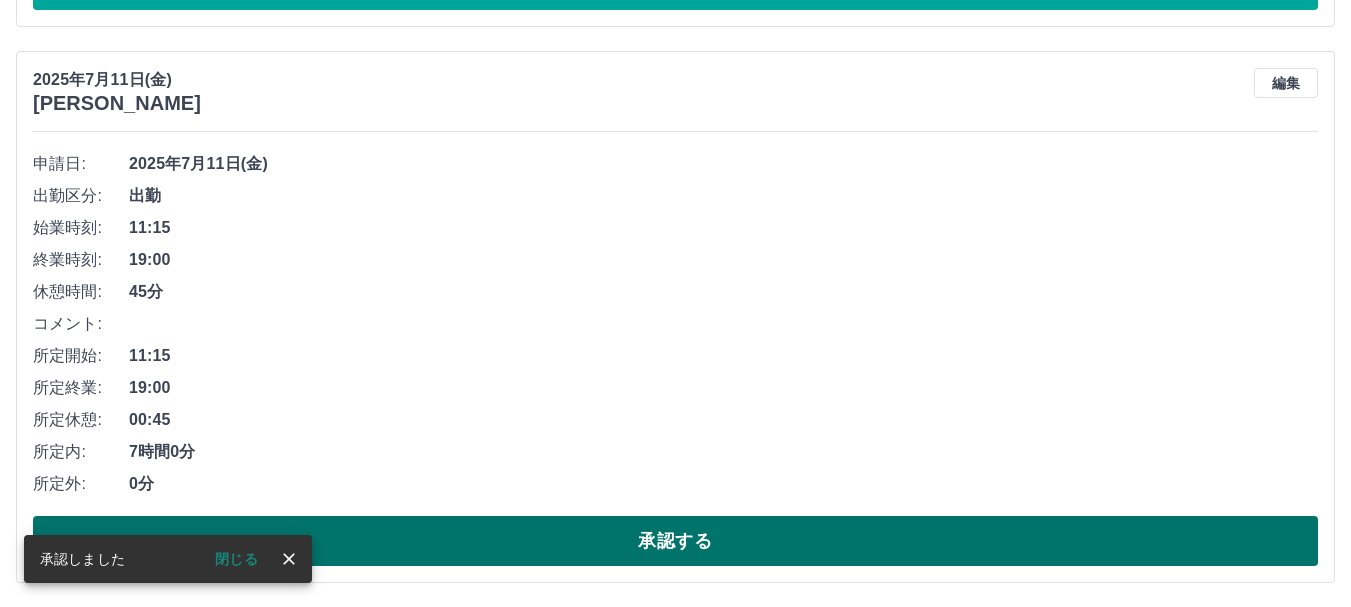 click on "承認する" at bounding box center (675, 541) 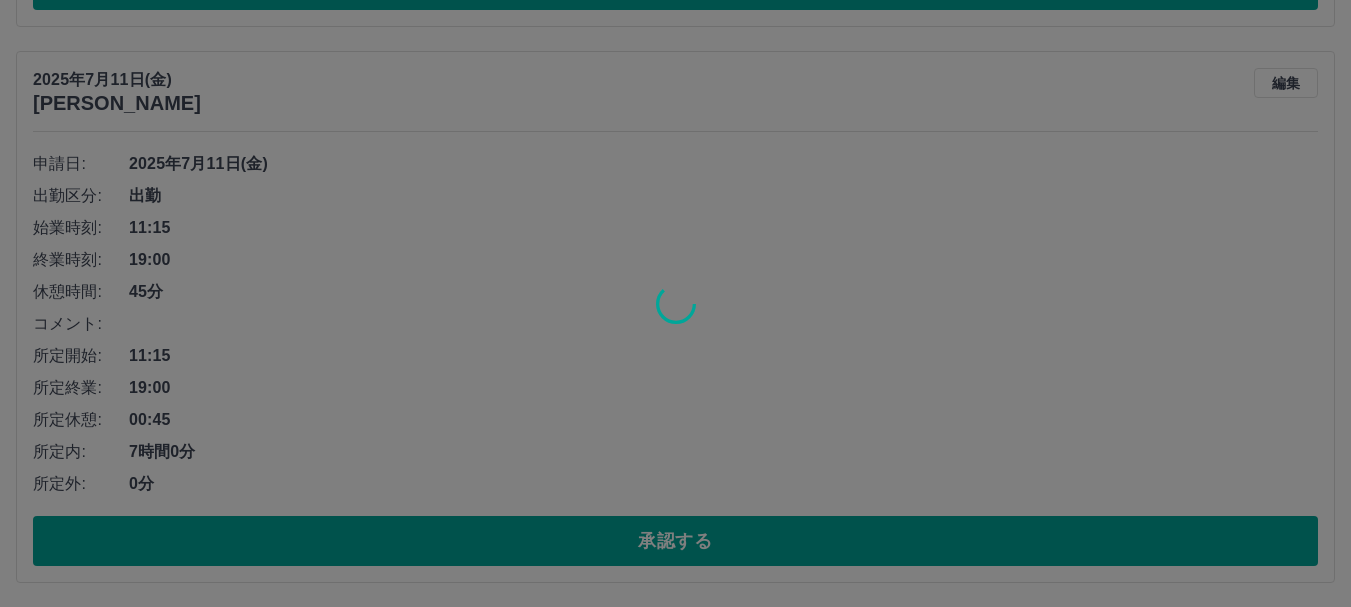 scroll, scrollTop: 1568, scrollLeft: 0, axis: vertical 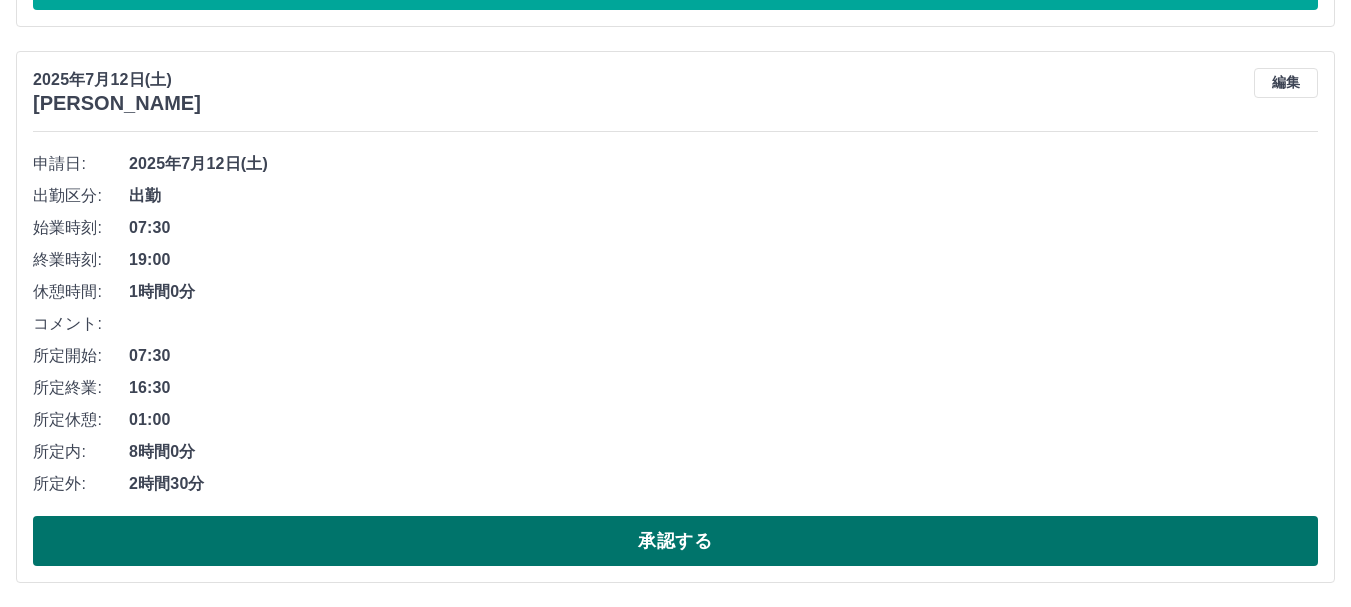 click on "承認する" at bounding box center [675, 541] 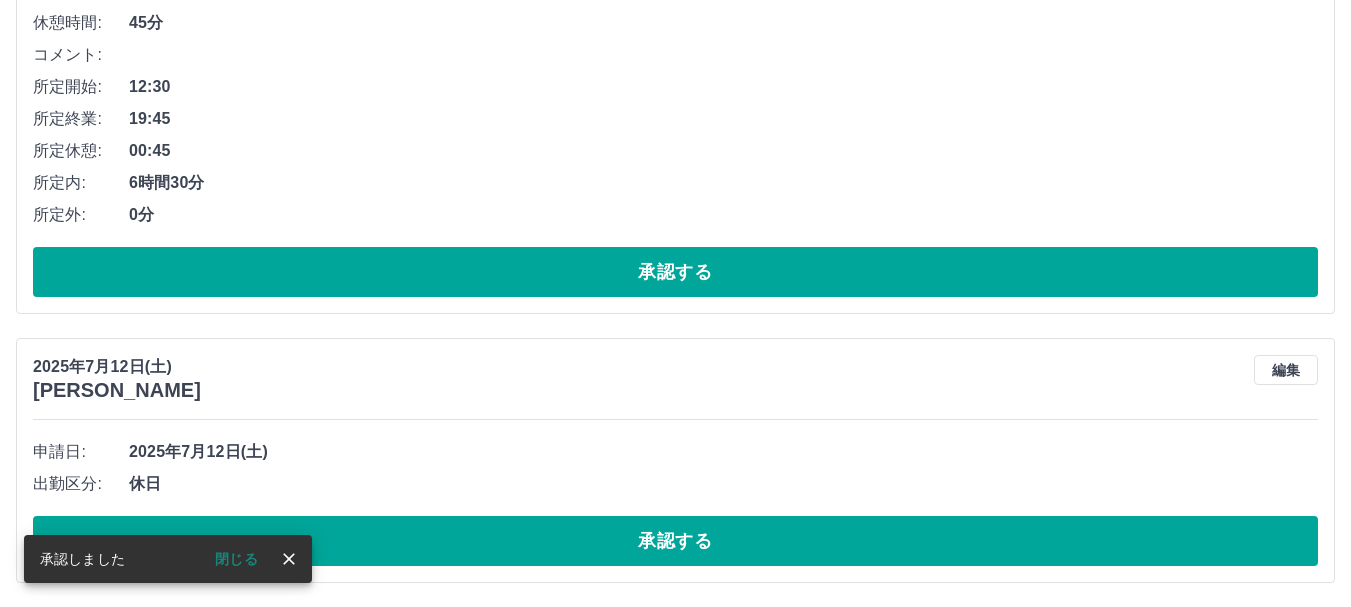 scroll, scrollTop: 1012, scrollLeft: 0, axis: vertical 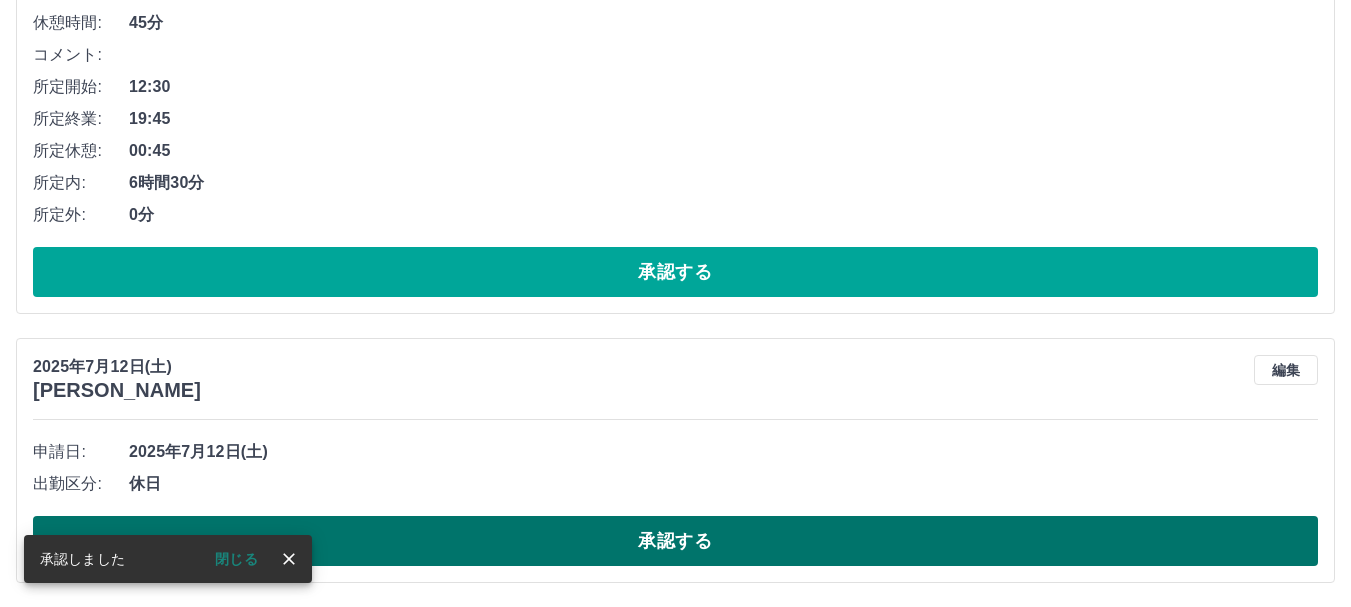 click on "承認する" at bounding box center [675, 541] 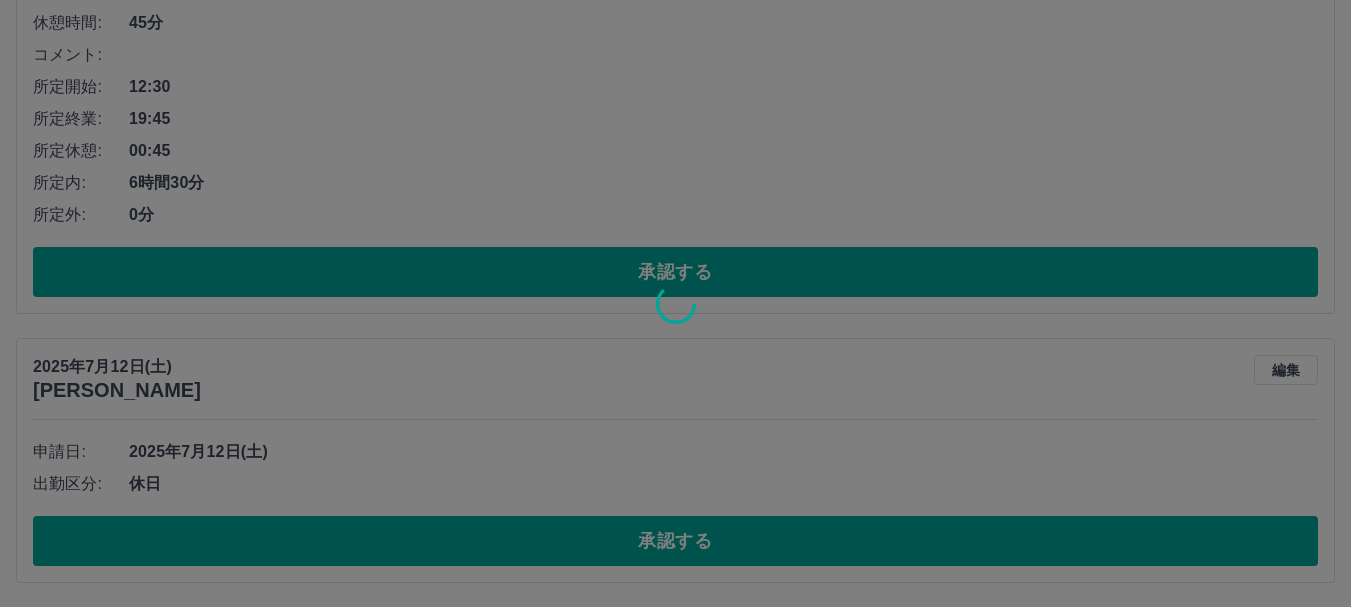 scroll, scrollTop: 743, scrollLeft: 0, axis: vertical 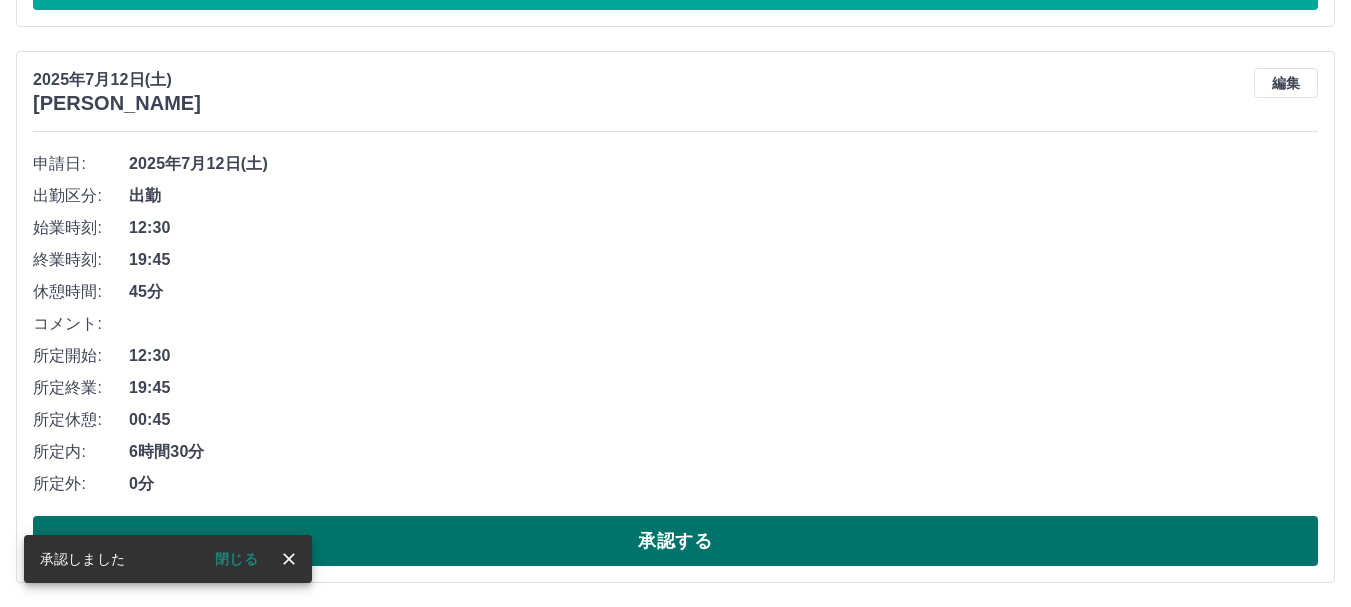 click on "承認する" at bounding box center (675, 541) 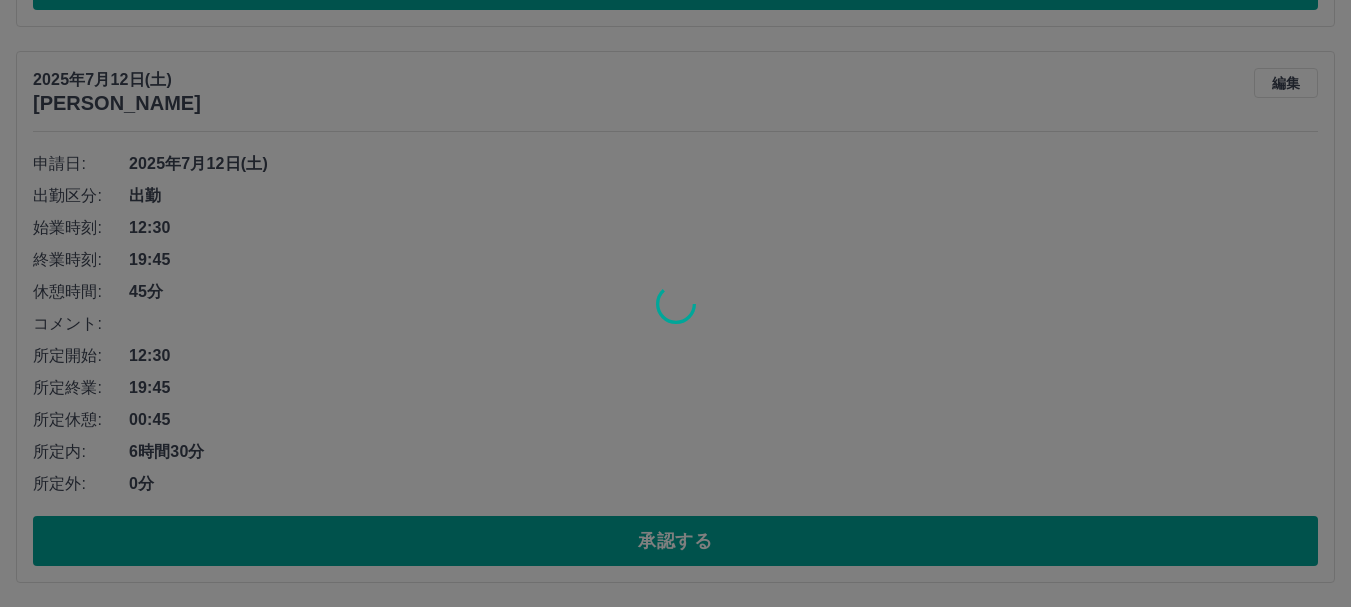 scroll, scrollTop: 187, scrollLeft: 0, axis: vertical 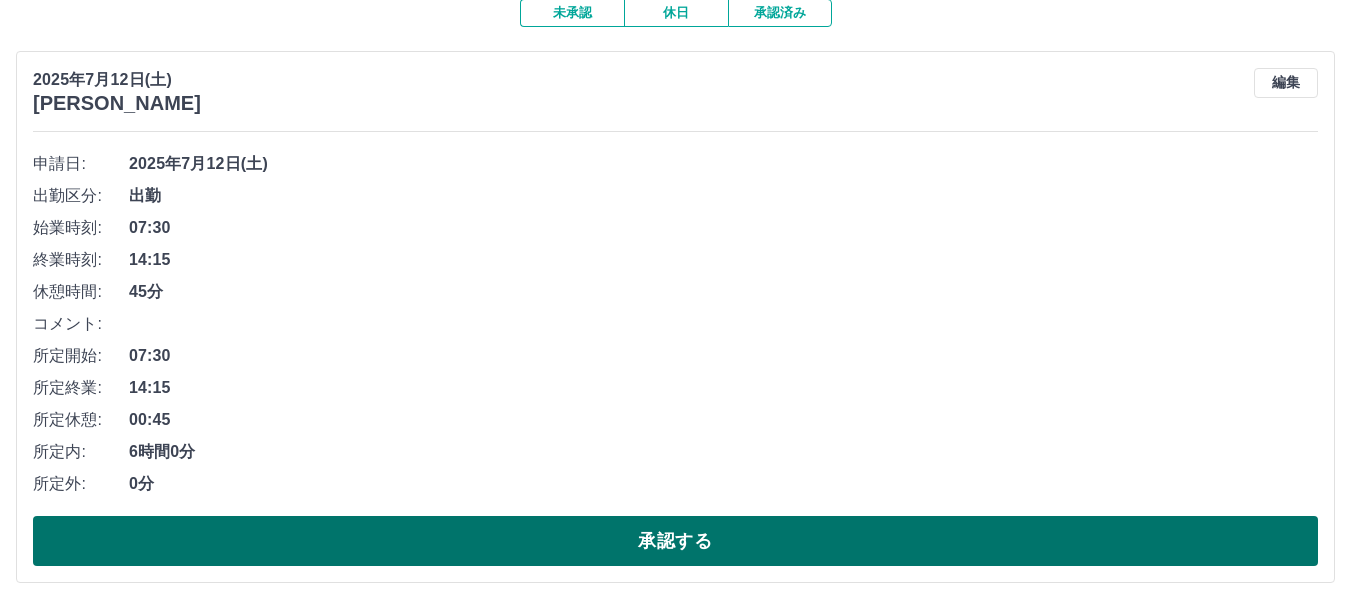 click on "承認する" at bounding box center (675, 541) 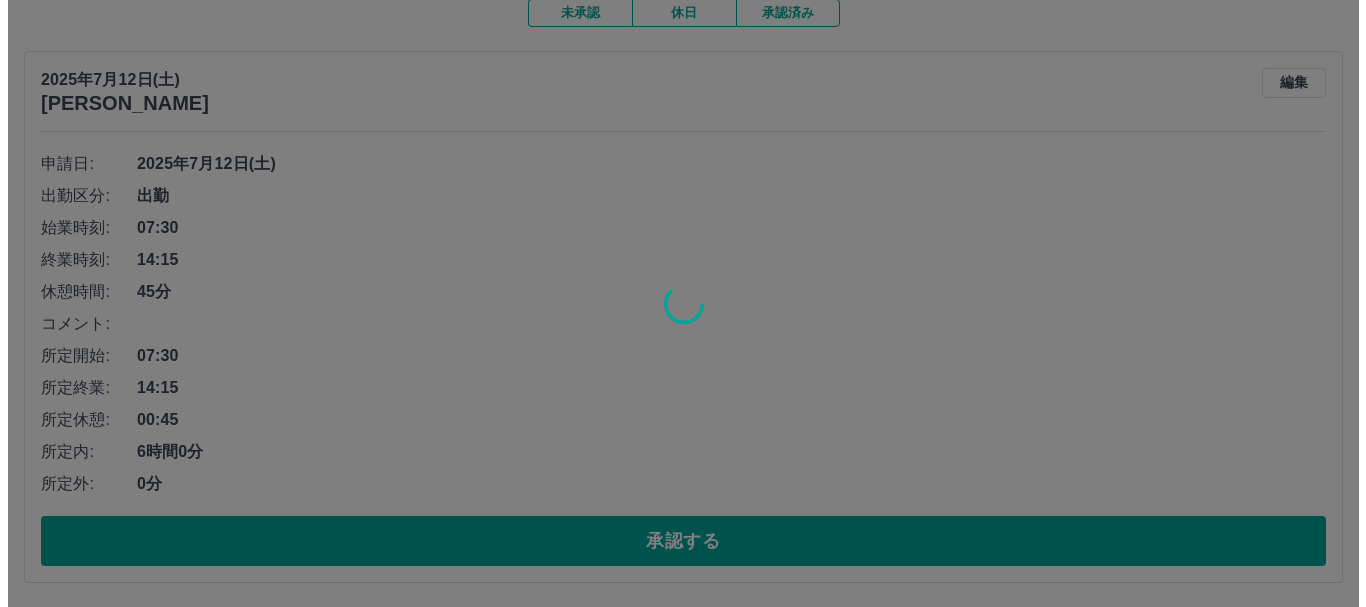 scroll, scrollTop: 0, scrollLeft: 0, axis: both 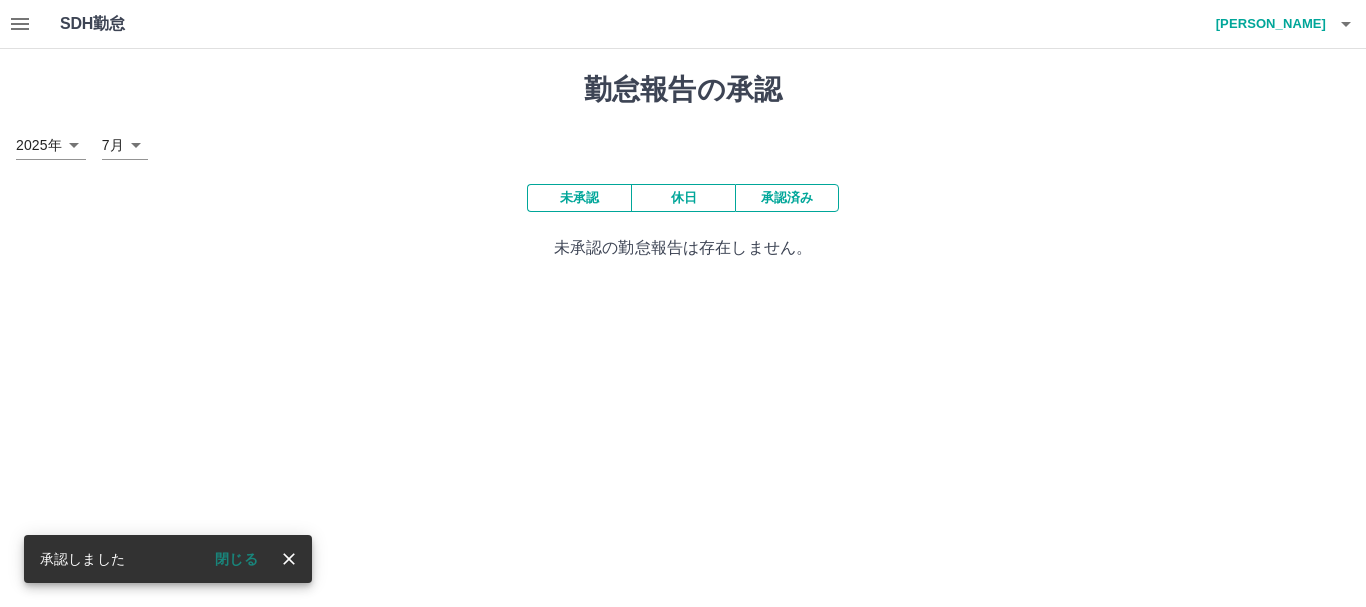 click 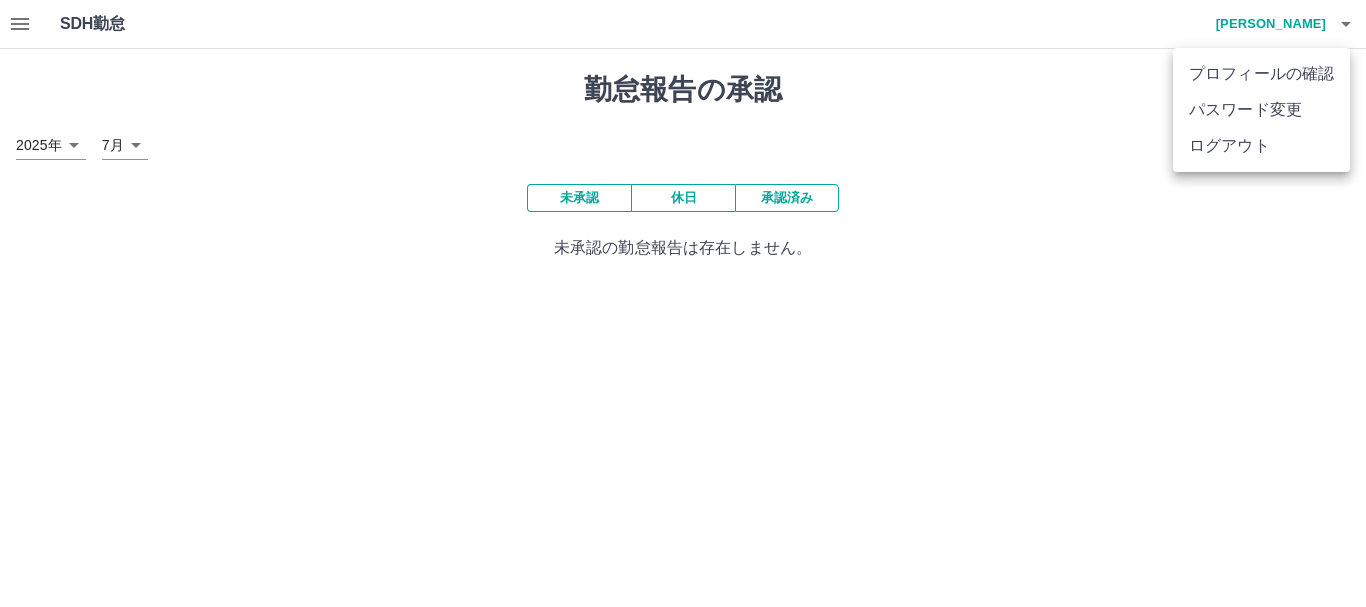 click on "ログアウト" at bounding box center [1261, 146] 